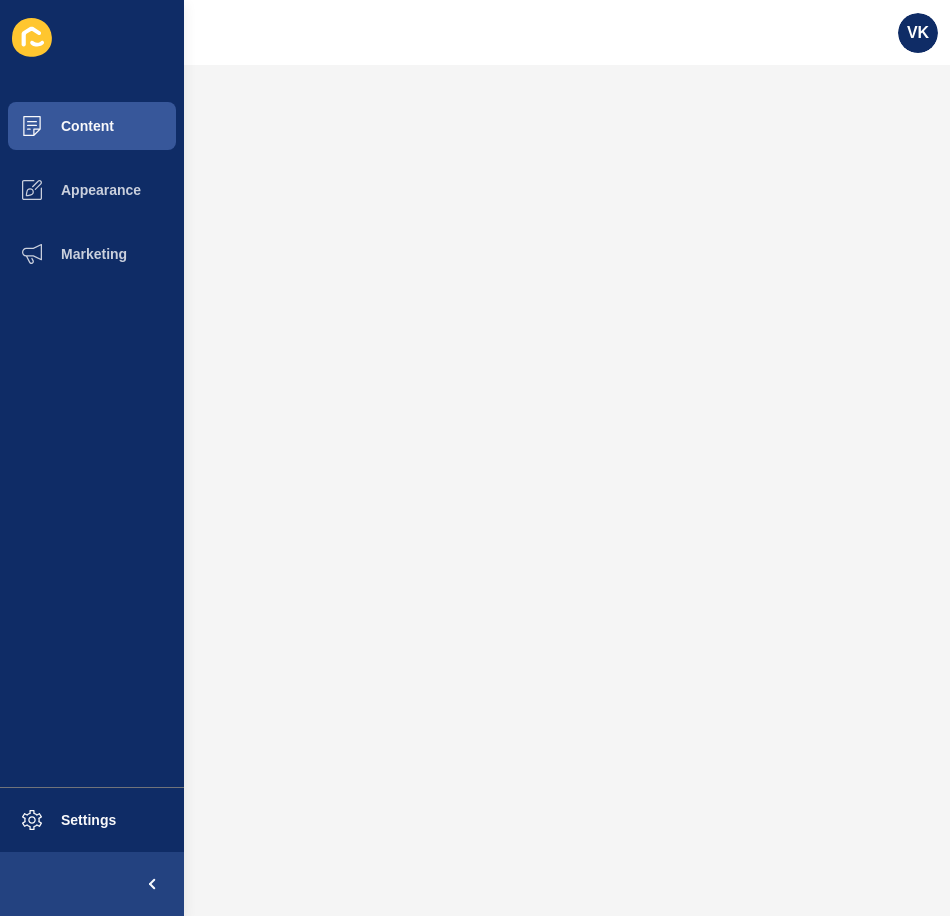 scroll, scrollTop: 0, scrollLeft: 0, axis: both 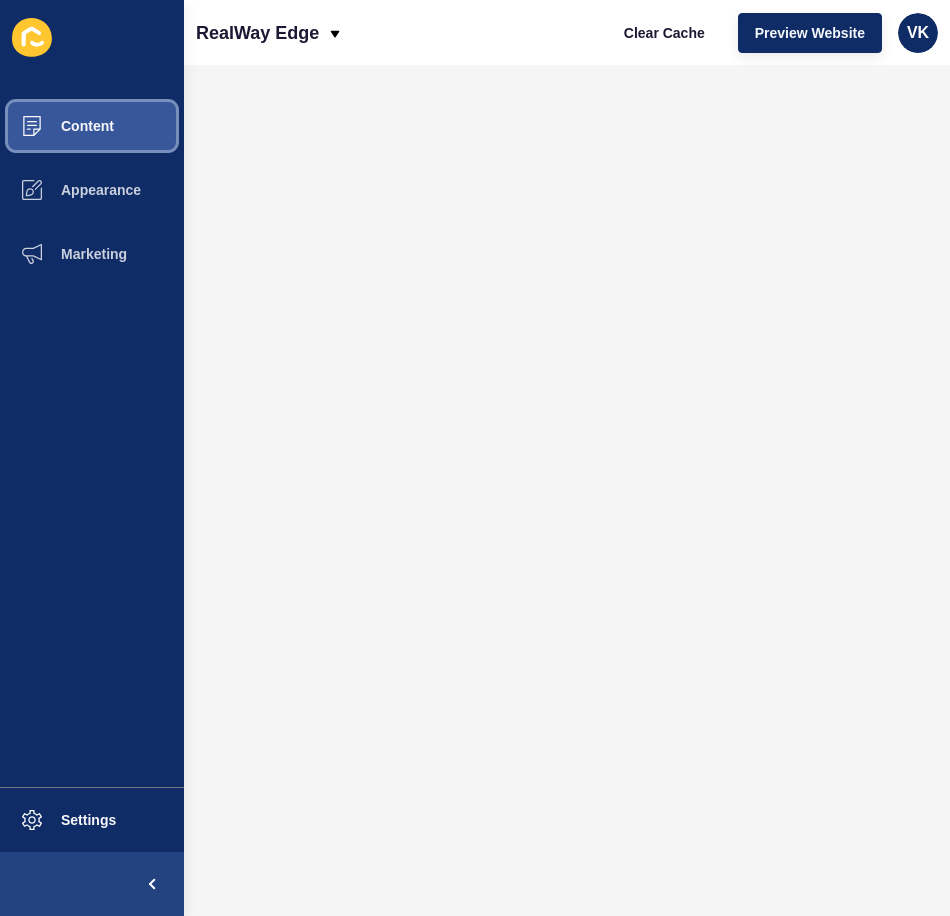 click on "Content" at bounding box center [55, 126] 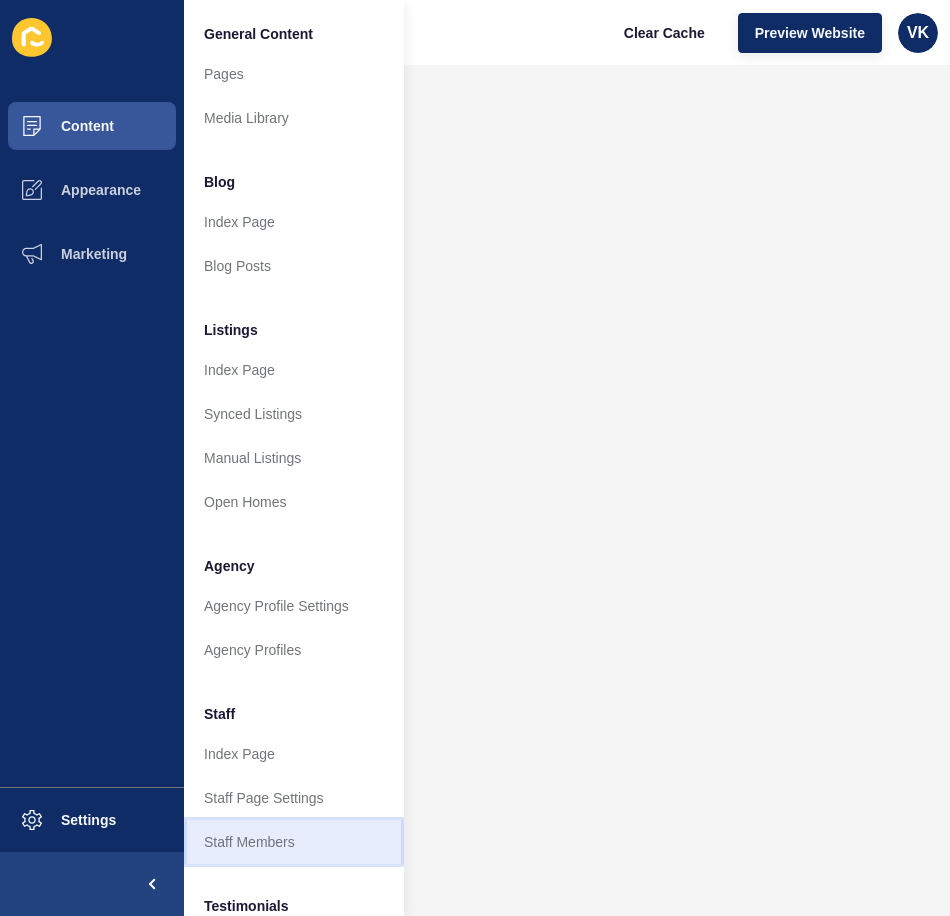 click on "Staff Members" at bounding box center [294, 842] 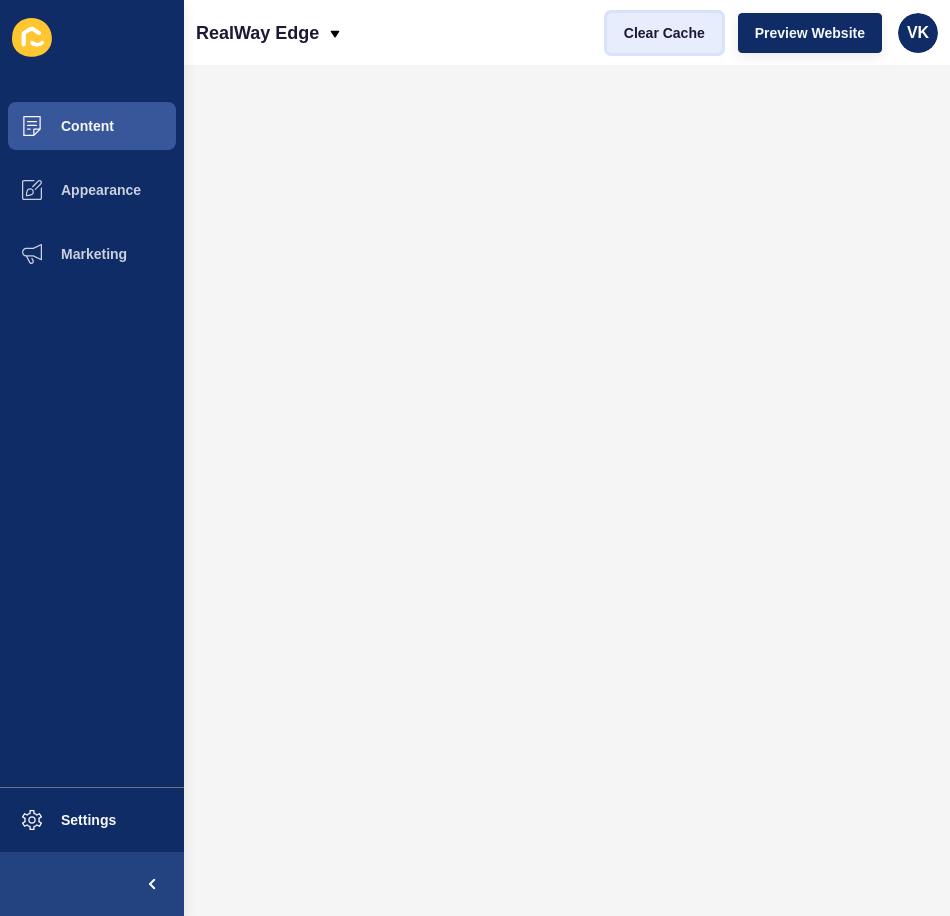 click on "Clear Cache" at bounding box center (664, 33) 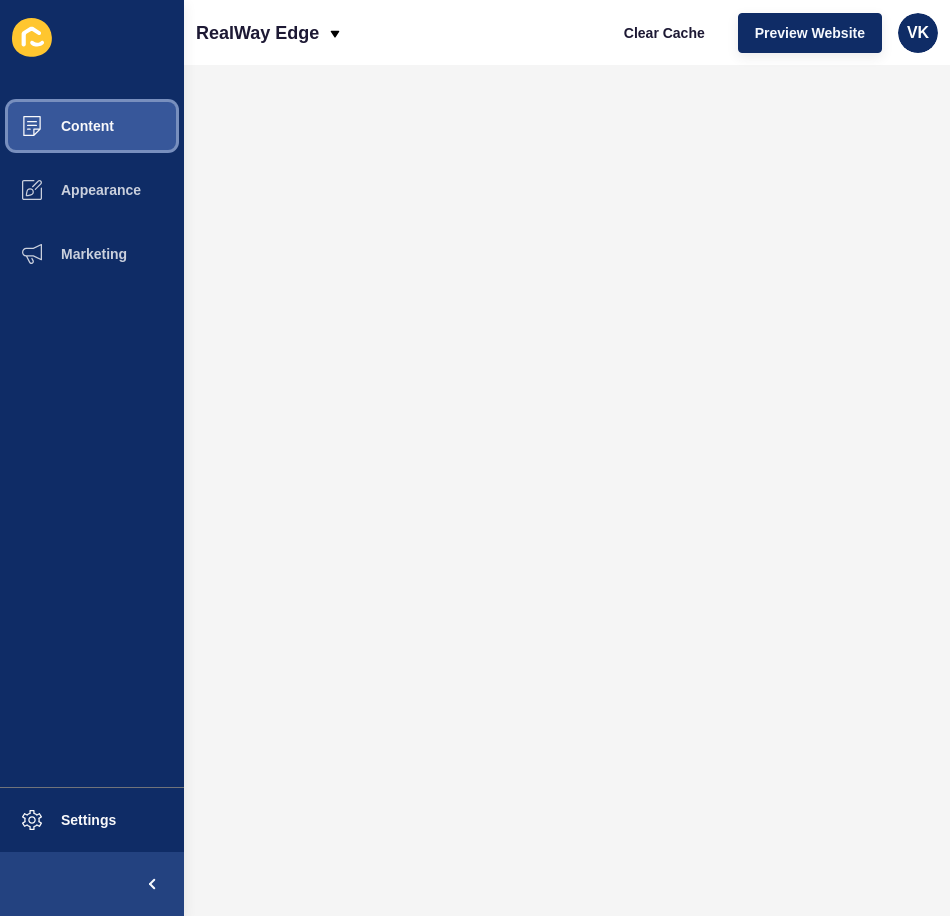click on "Content" at bounding box center [92, 126] 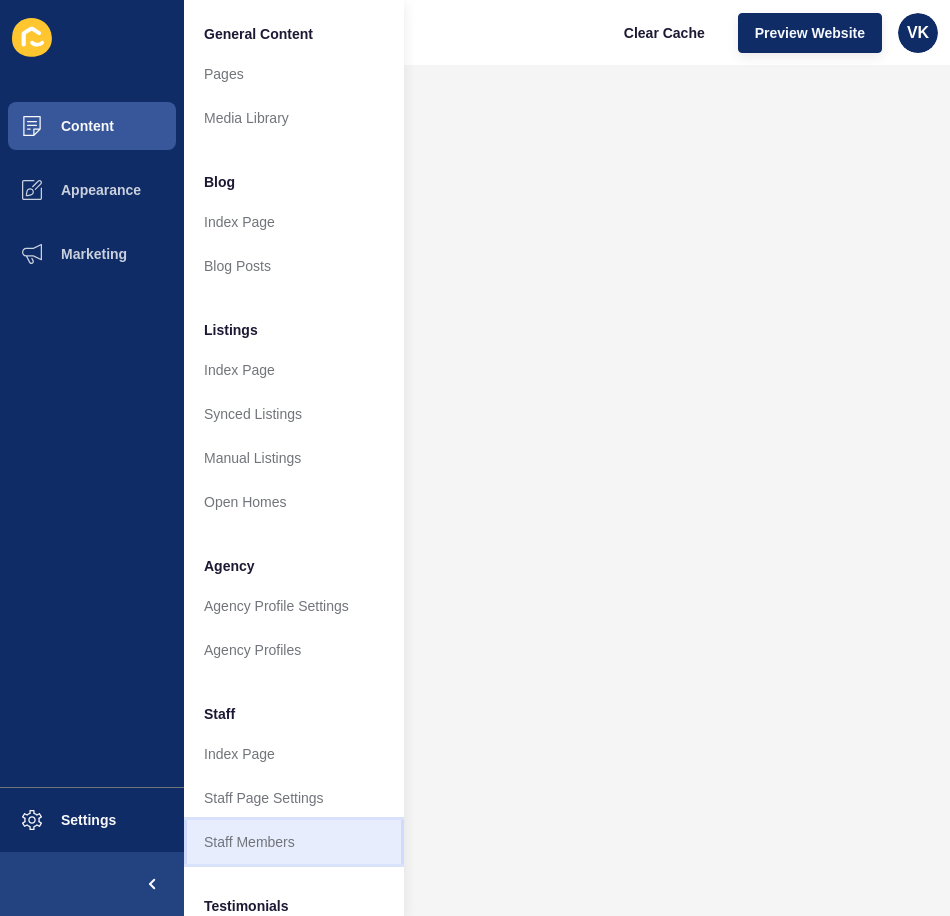 click on "Staff Members" at bounding box center (294, 842) 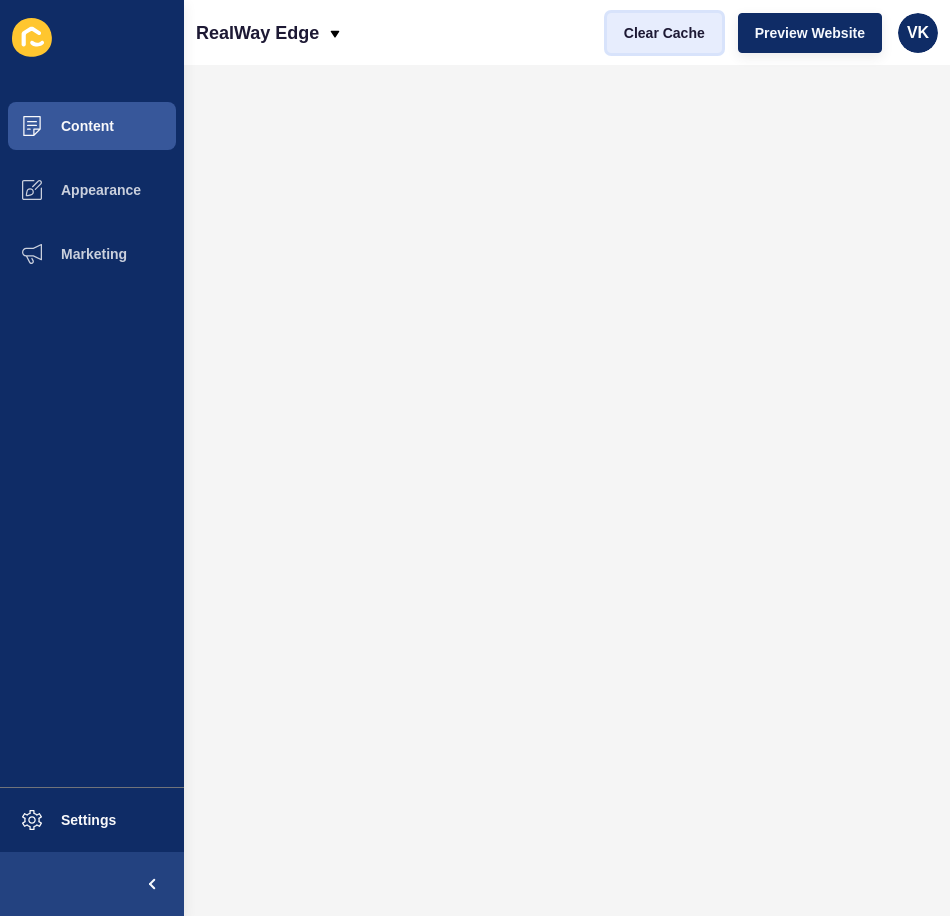 click on "Clear Cache" at bounding box center (664, 33) 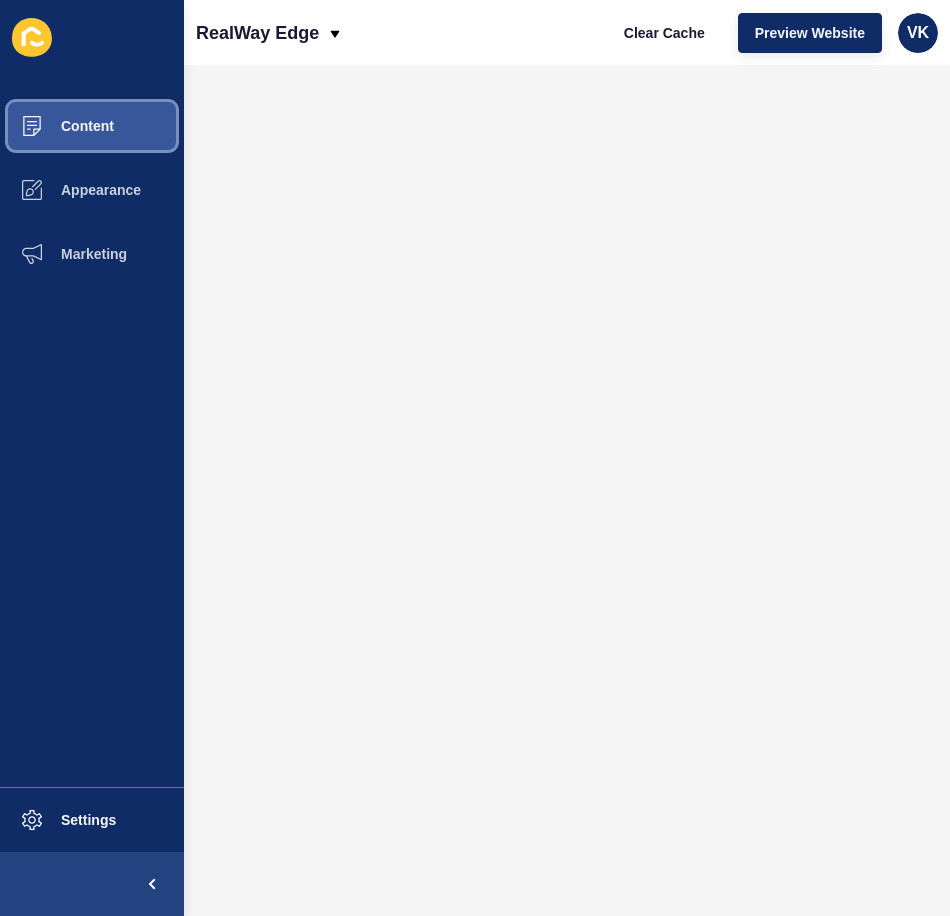 click on "Content" at bounding box center (55, 126) 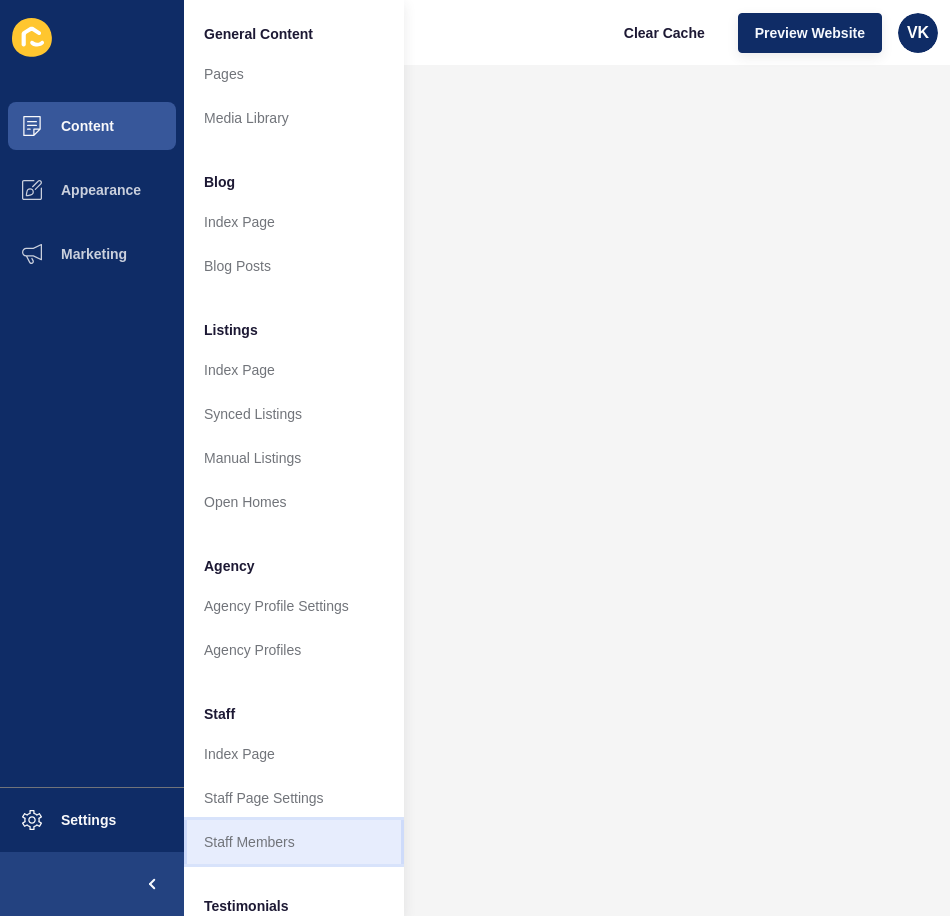 click on "Staff Members" at bounding box center [294, 842] 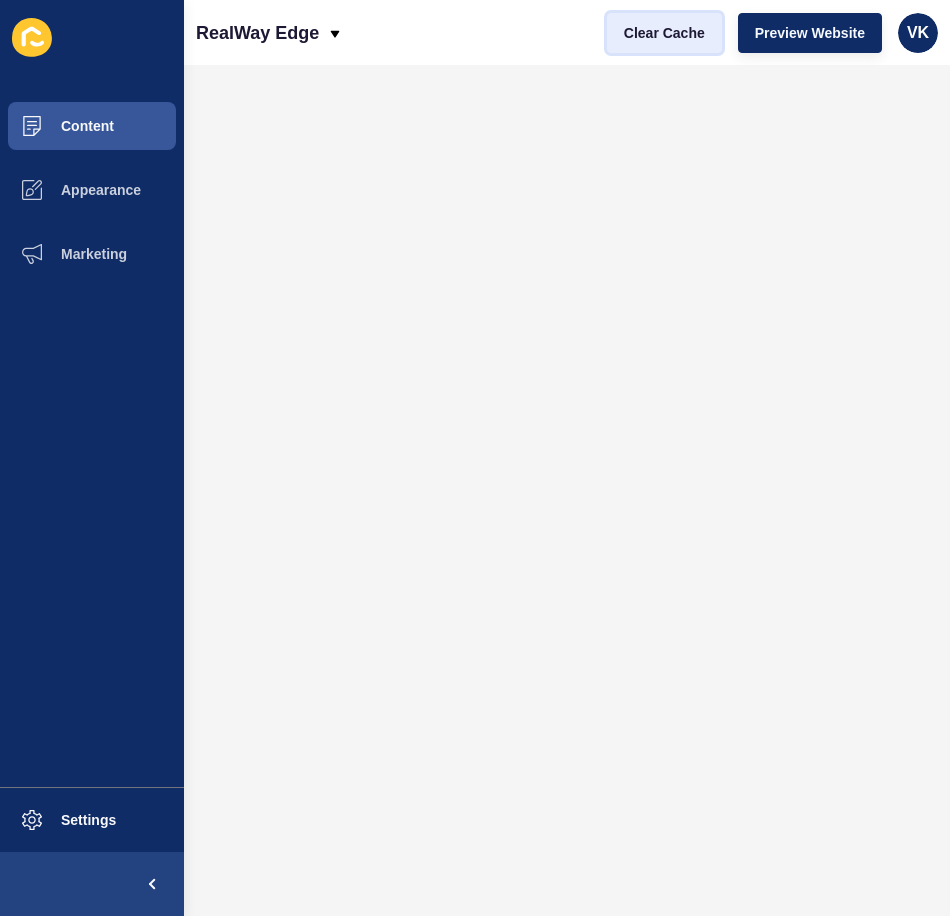 click on "Clear Cache" at bounding box center [664, 33] 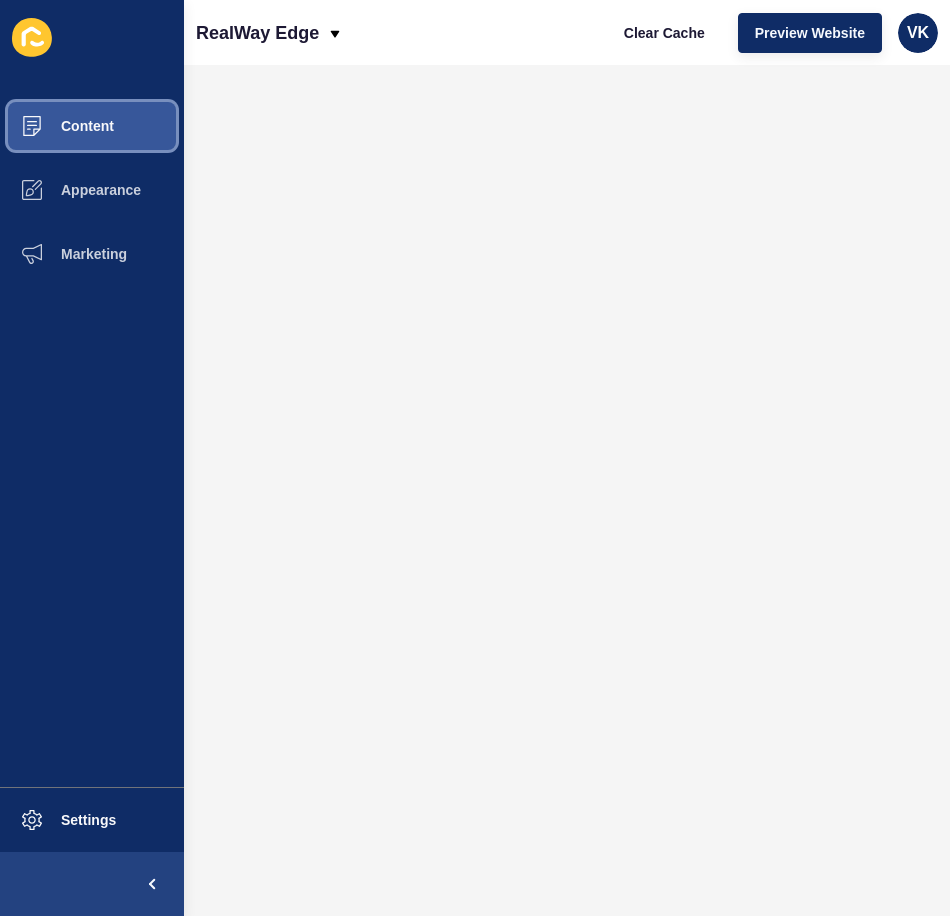 click on "Content" at bounding box center [92, 126] 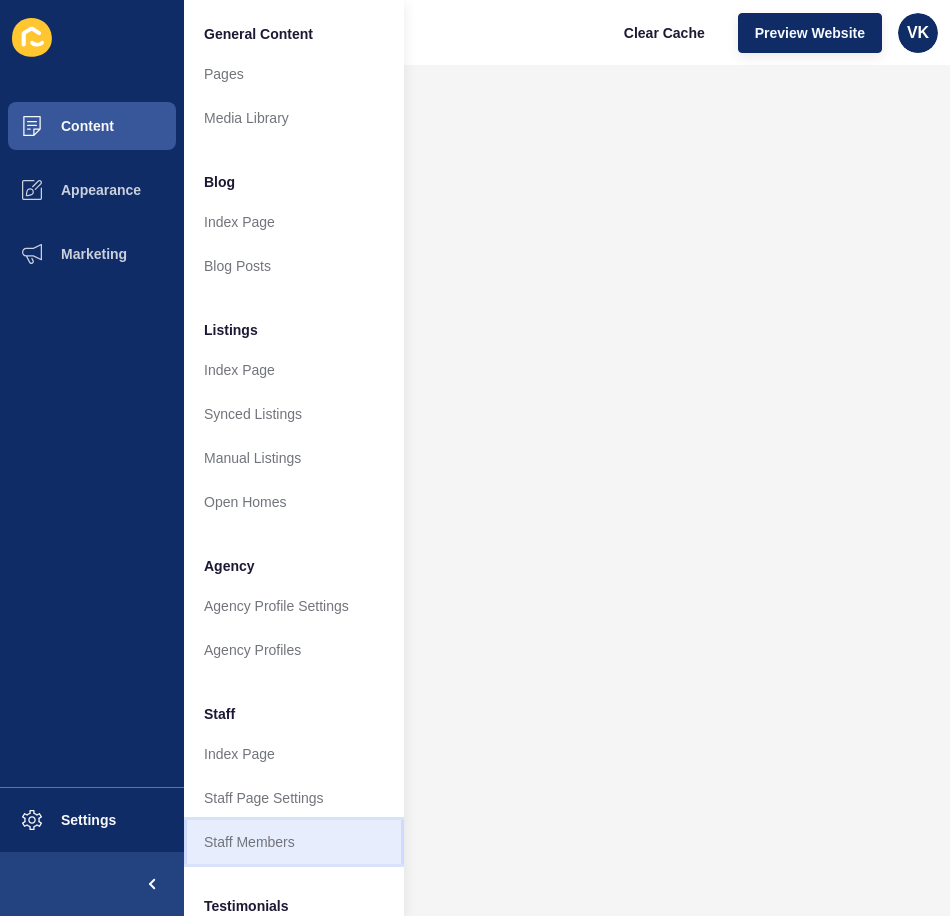 click on "Staff Members" at bounding box center [294, 842] 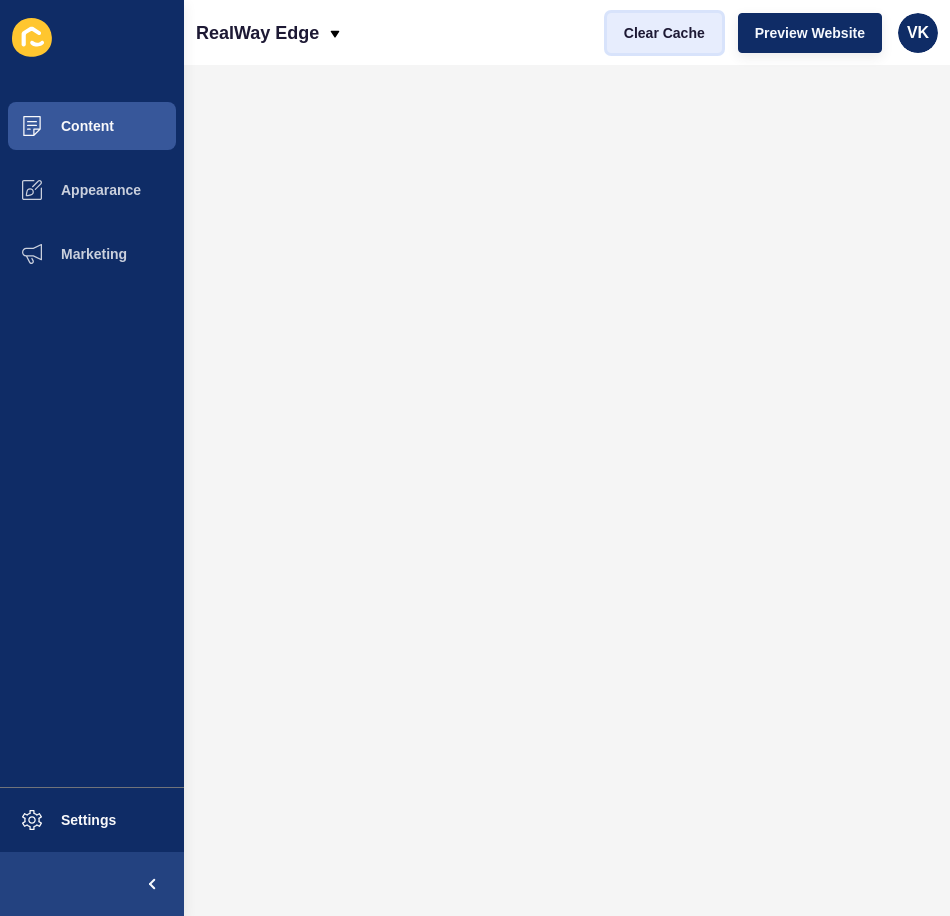 click on "Clear Cache" at bounding box center (664, 33) 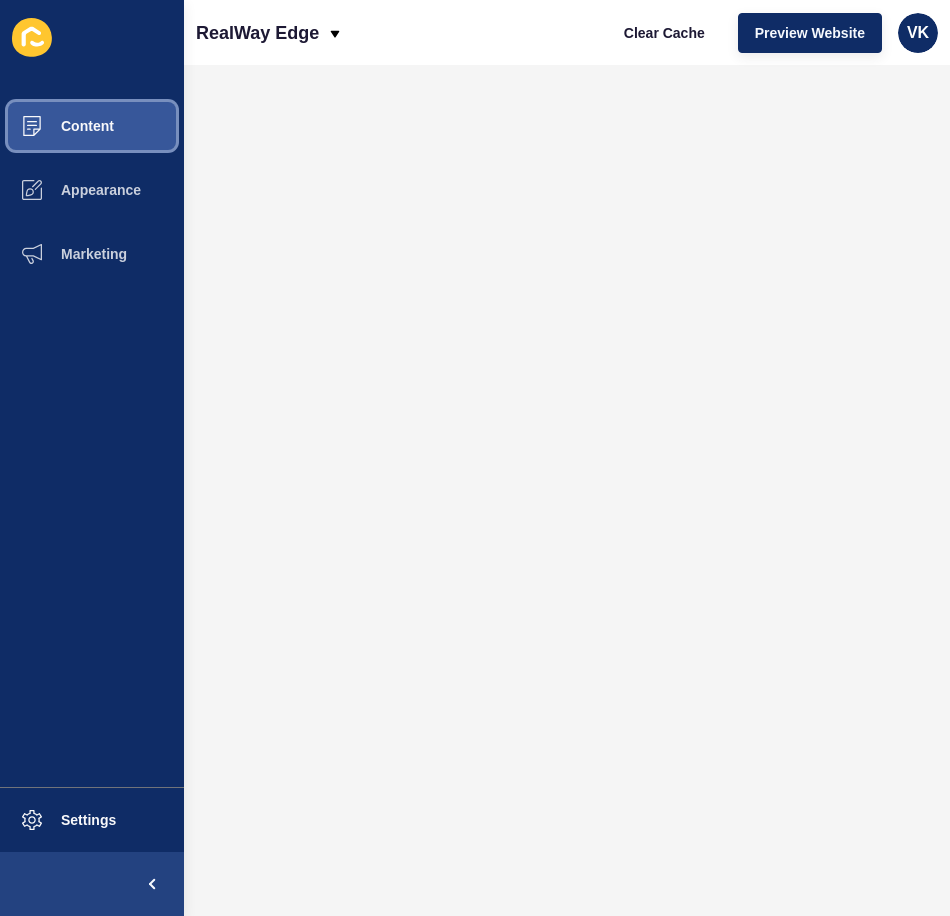 click on "Content" at bounding box center (92, 126) 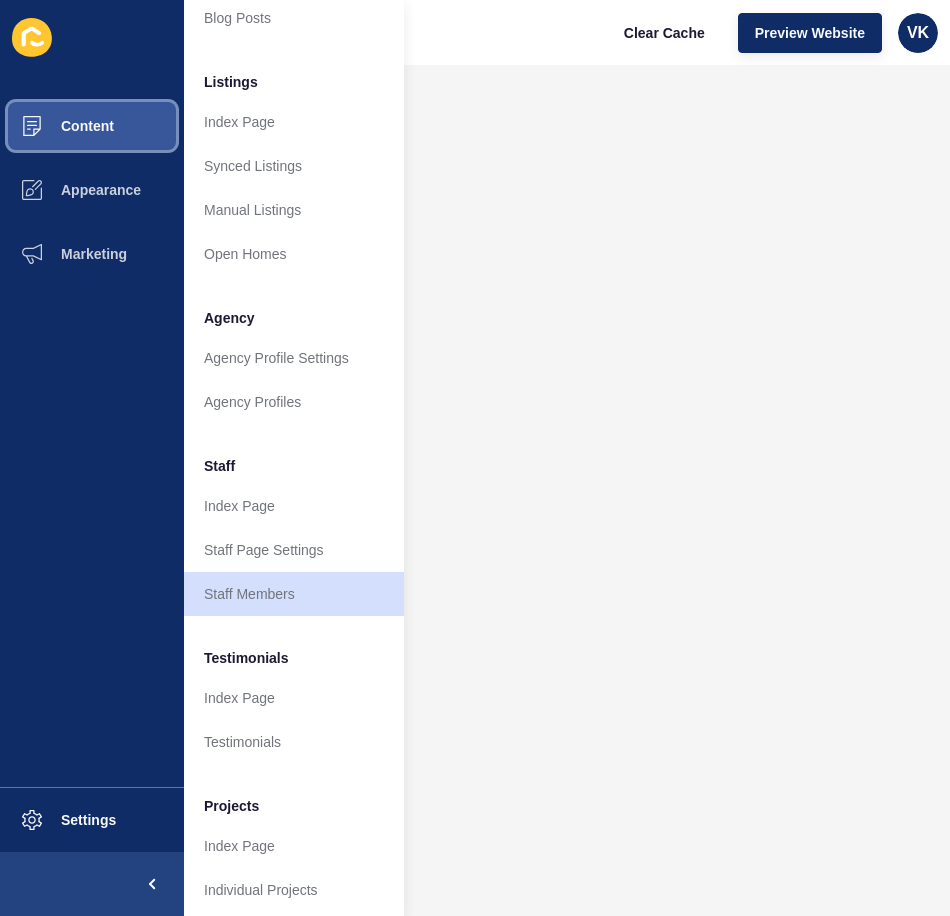 scroll, scrollTop: 271, scrollLeft: 0, axis: vertical 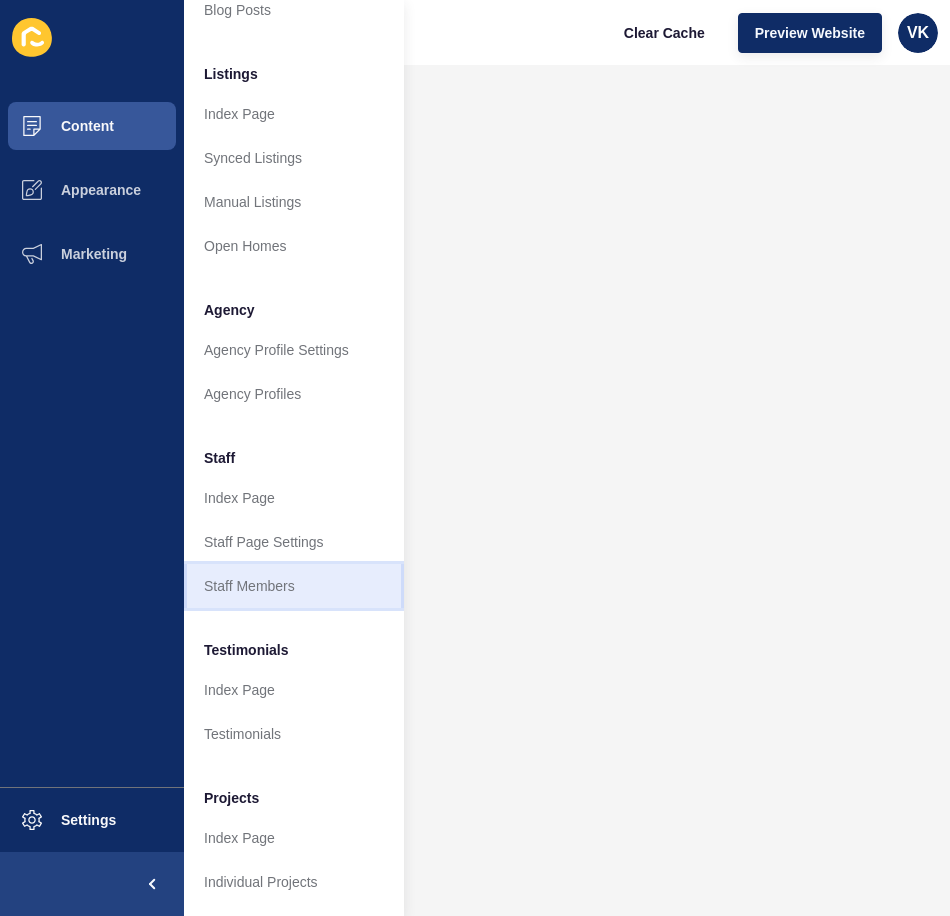 click on "Staff Members" at bounding box center [294, 586] 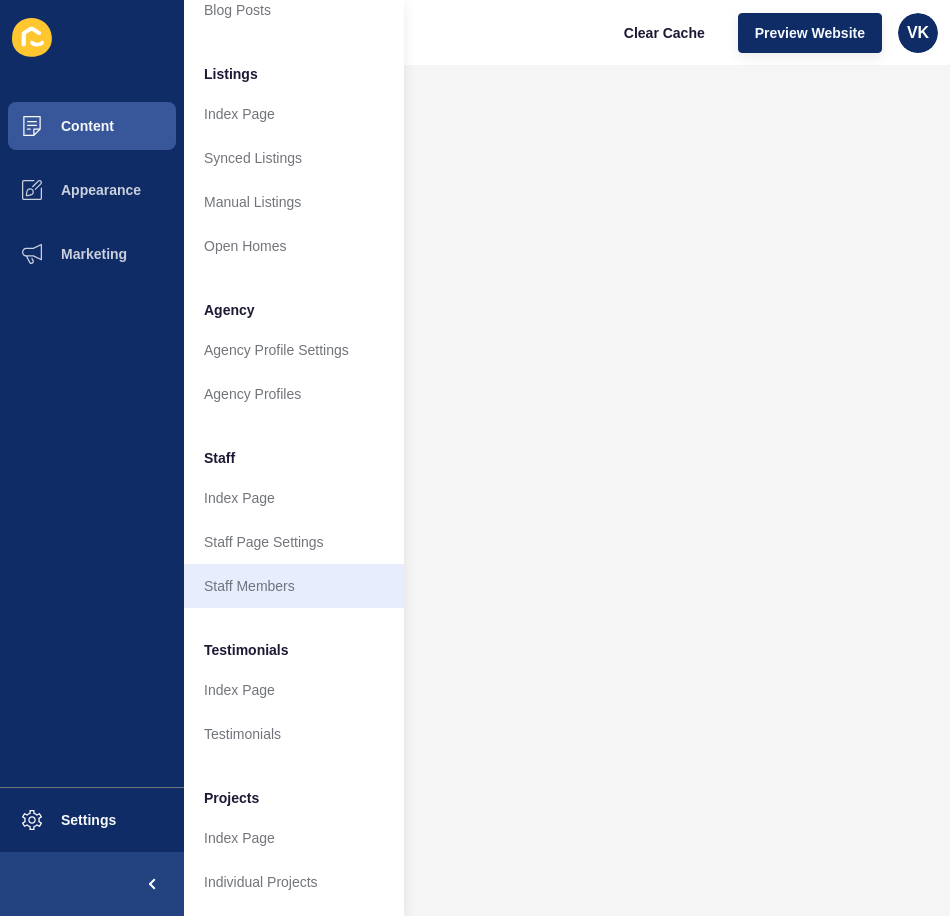 scroll, scrollTop: 0, scrollLeft: 0, axis: both 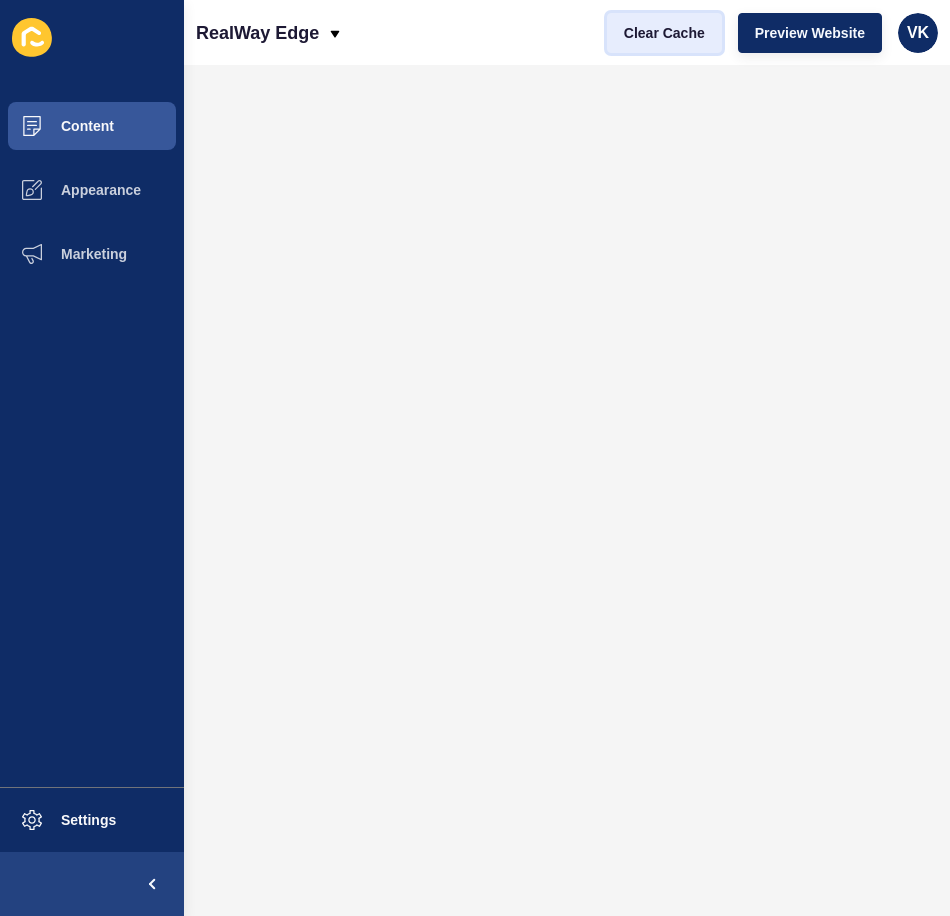 click on "Clear Cache" at bounding box center [664, 33] 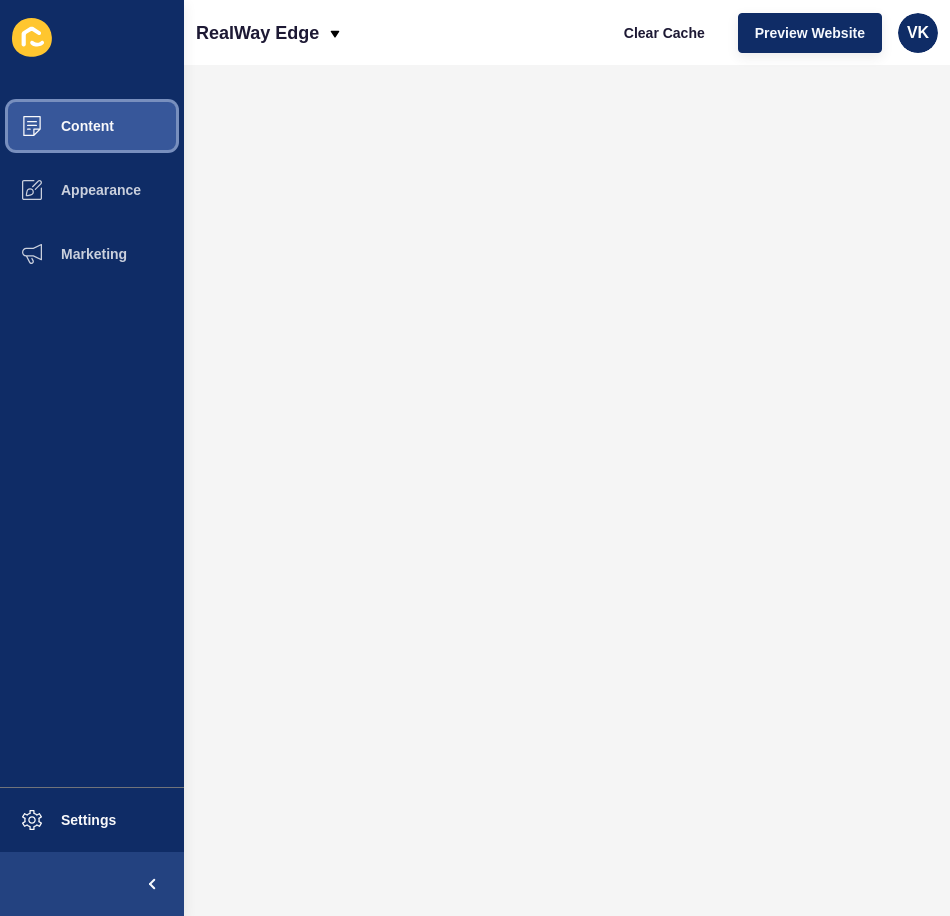 click on "Content" at bounding box center [92, 126] 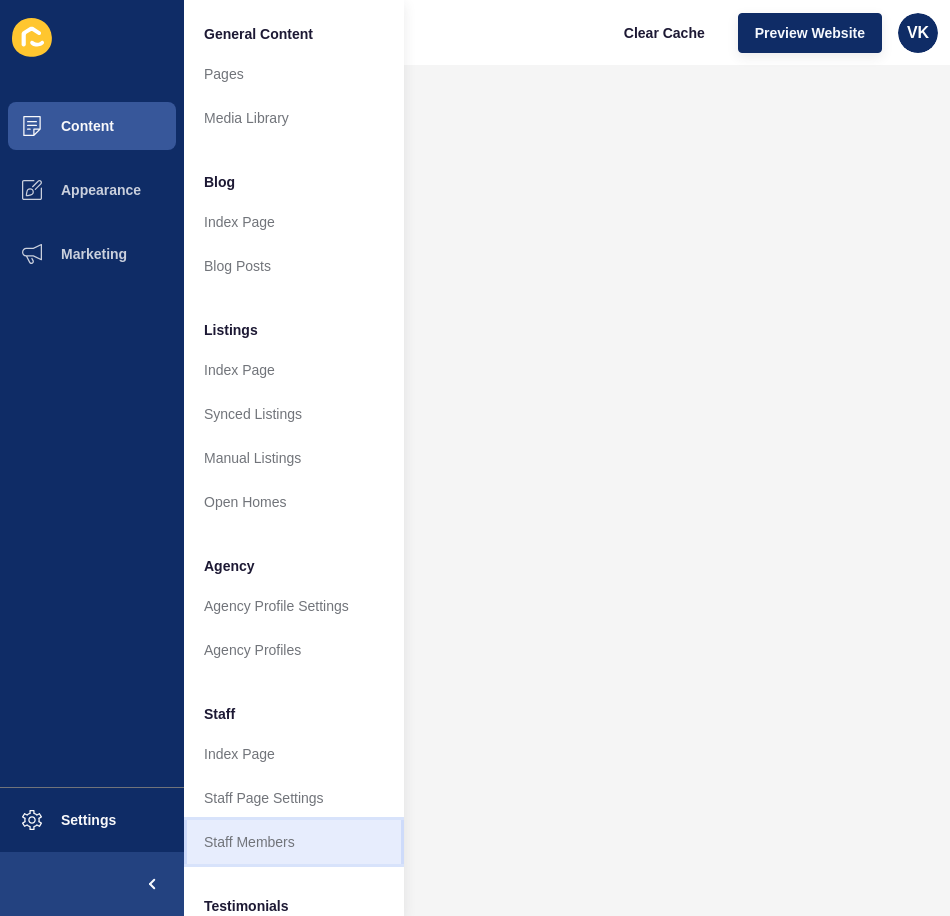 click on "Staff Members" at bounding box center (294, 842) 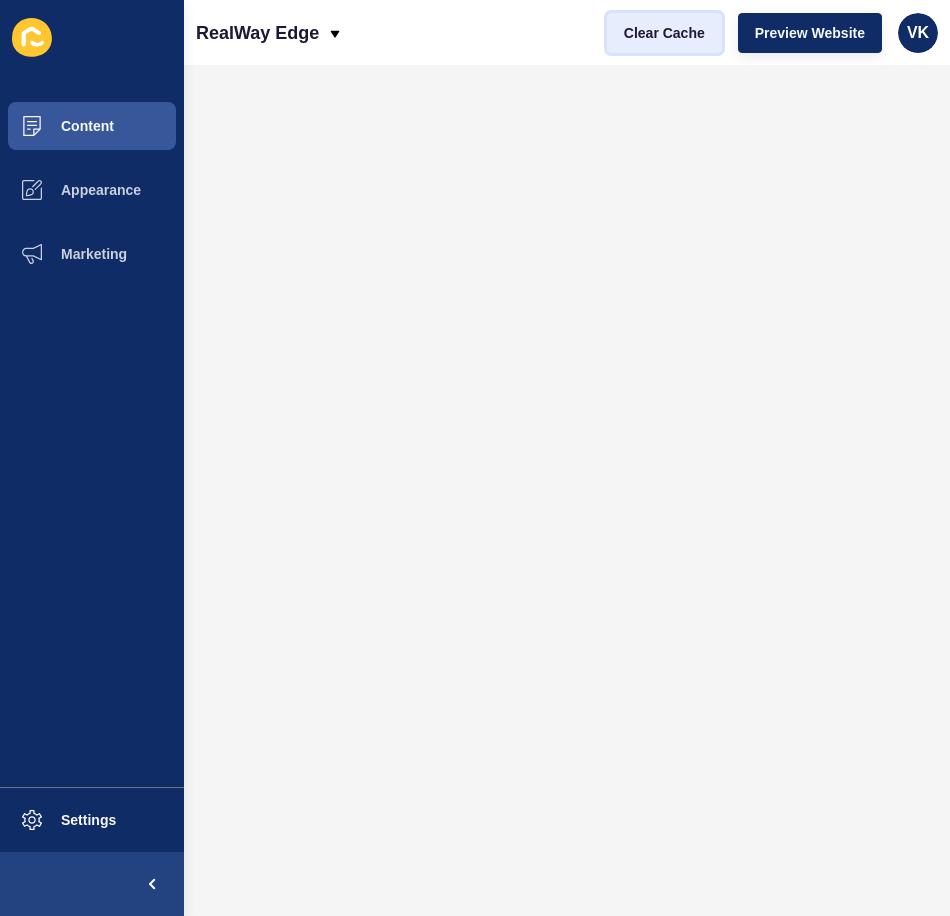 click on "Clear Cache" at bounding box center [664, 33] 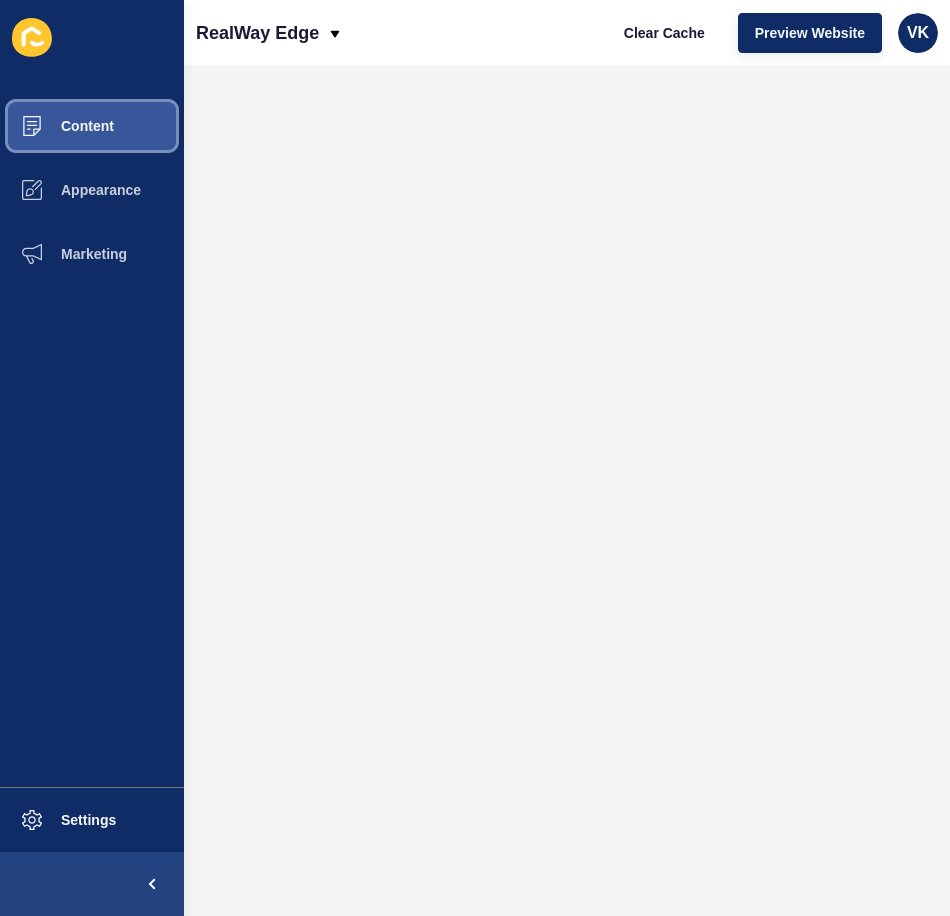 click on "Content" at bounding box center [55, 126] 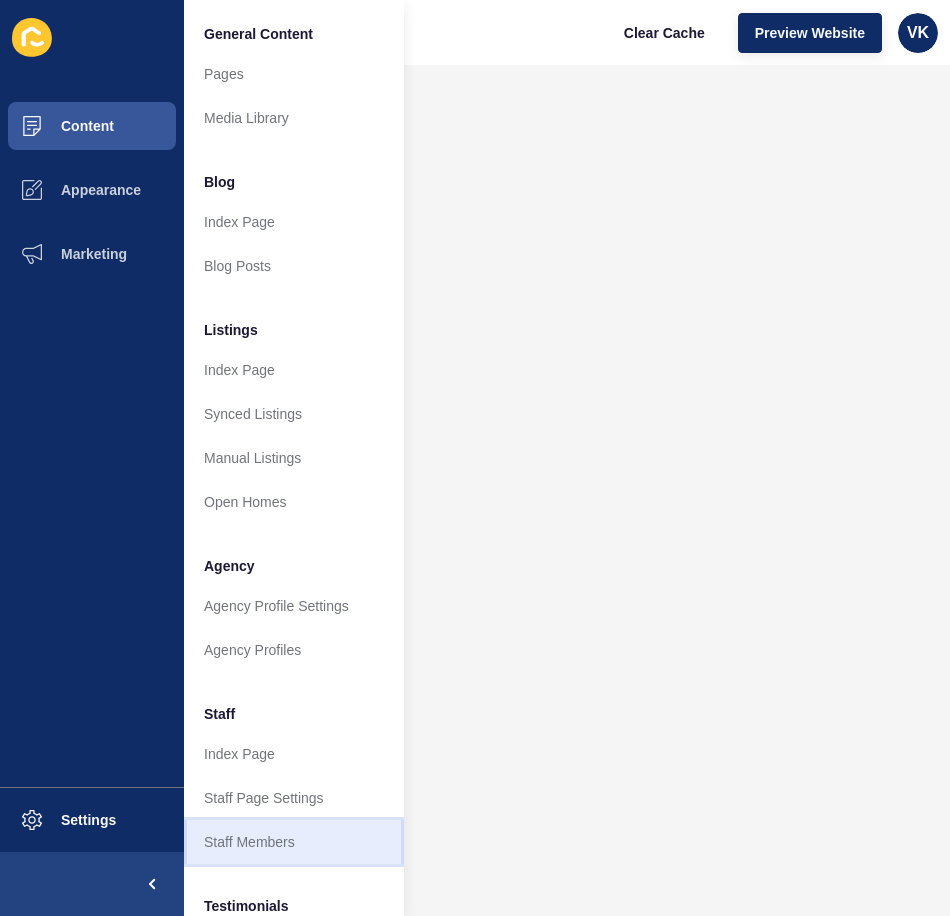 click on "Staff Members" at bounding box center [294, 842] 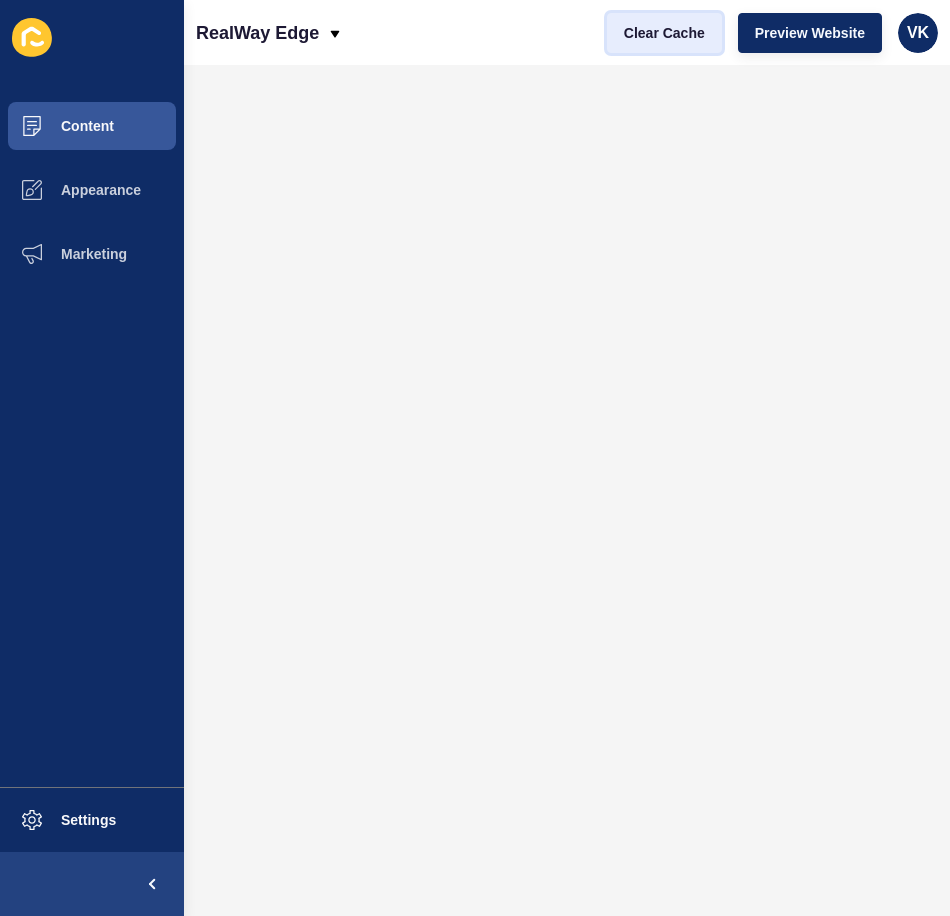 click on "Clear Cache" at bounding box center (664, 33) 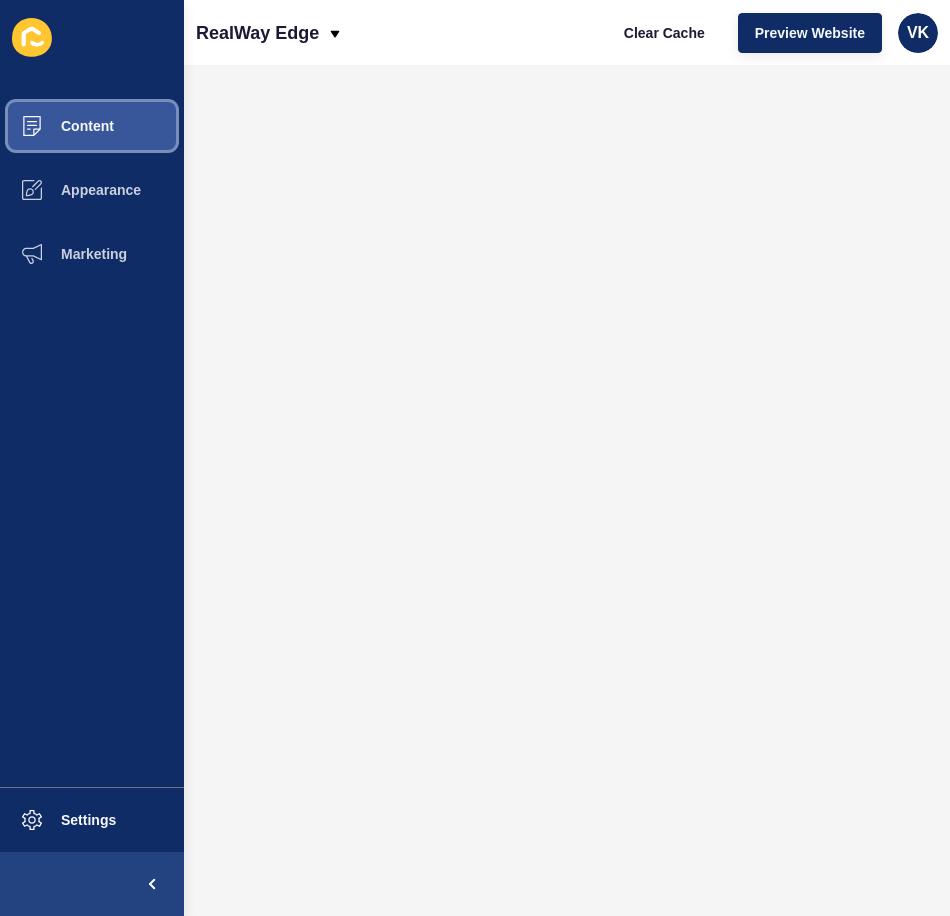 click on "Content" at bounding box center (55, 126) 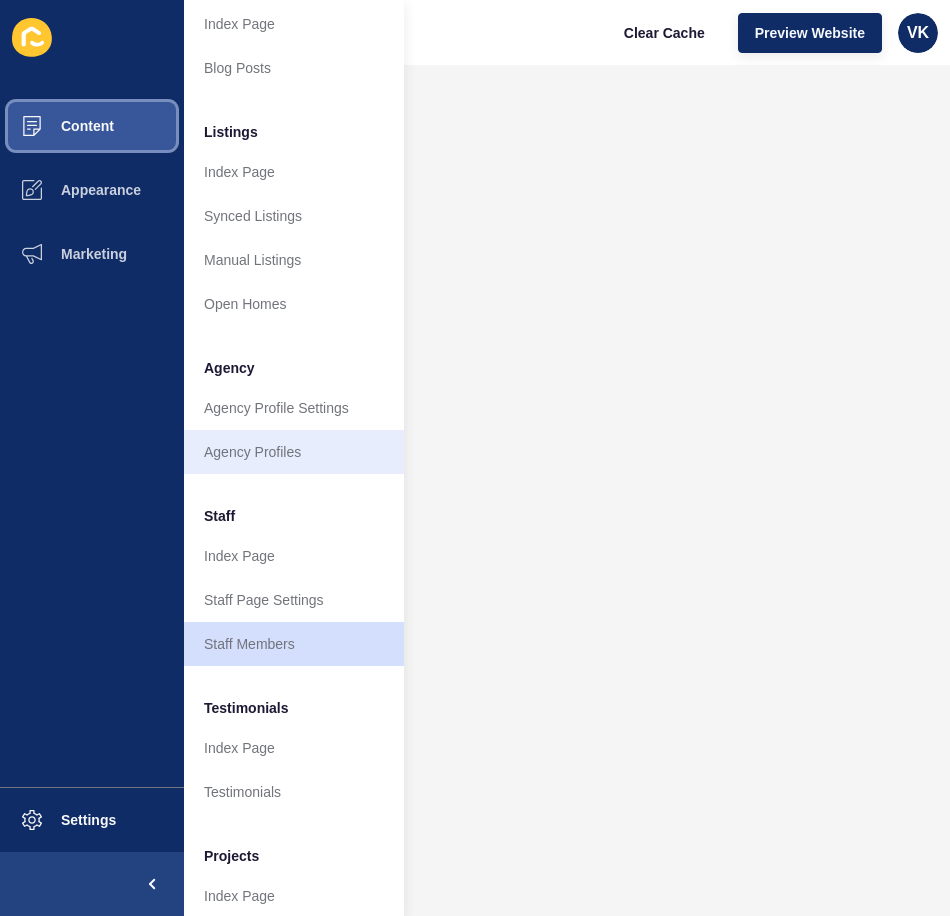 scroll, scrollTop: 200, scrollLeft: 0, axis: vertical 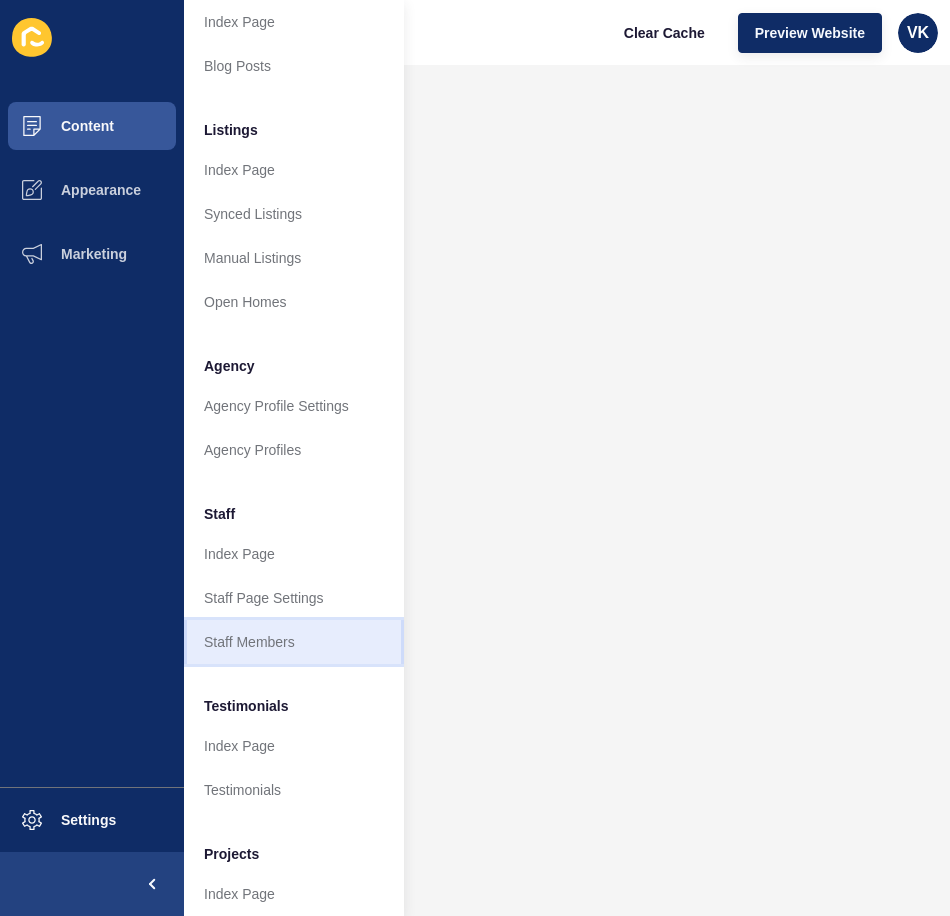 click on "Staff Members" at bounding box center [294, 642] 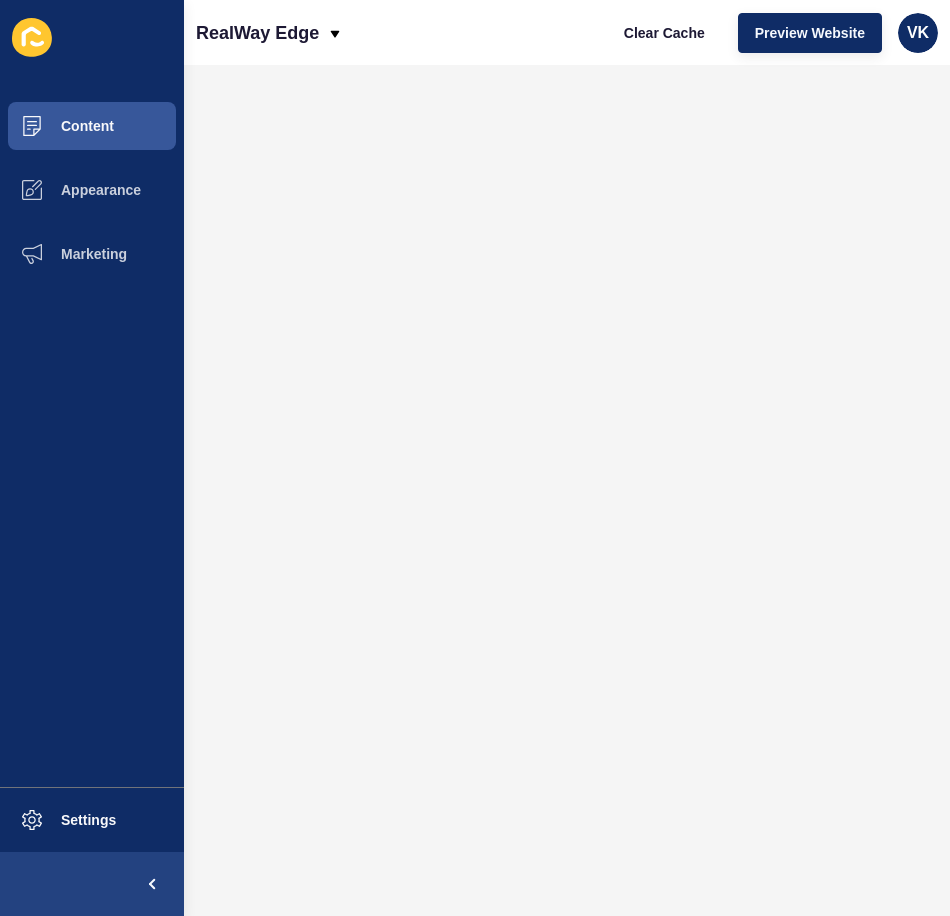 scroll, scrollTop: 0, scrollLeft: 0, axis: both 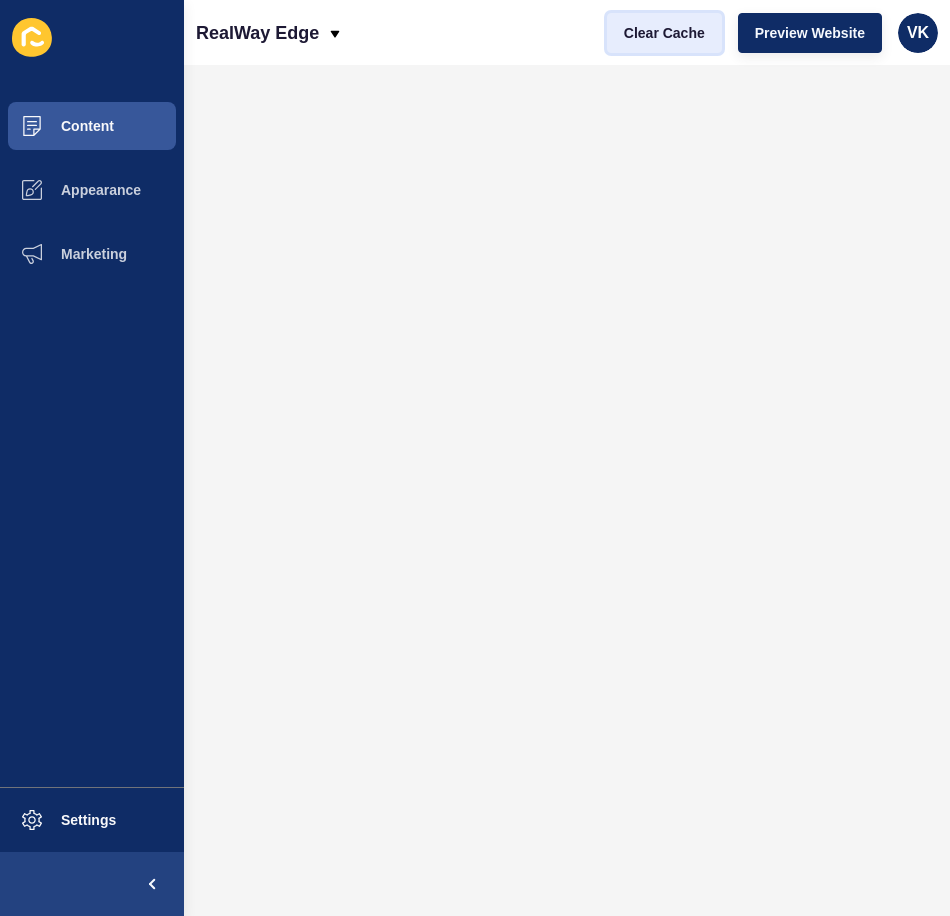 click on "Clear Cache" at bounding box center (664, 33) 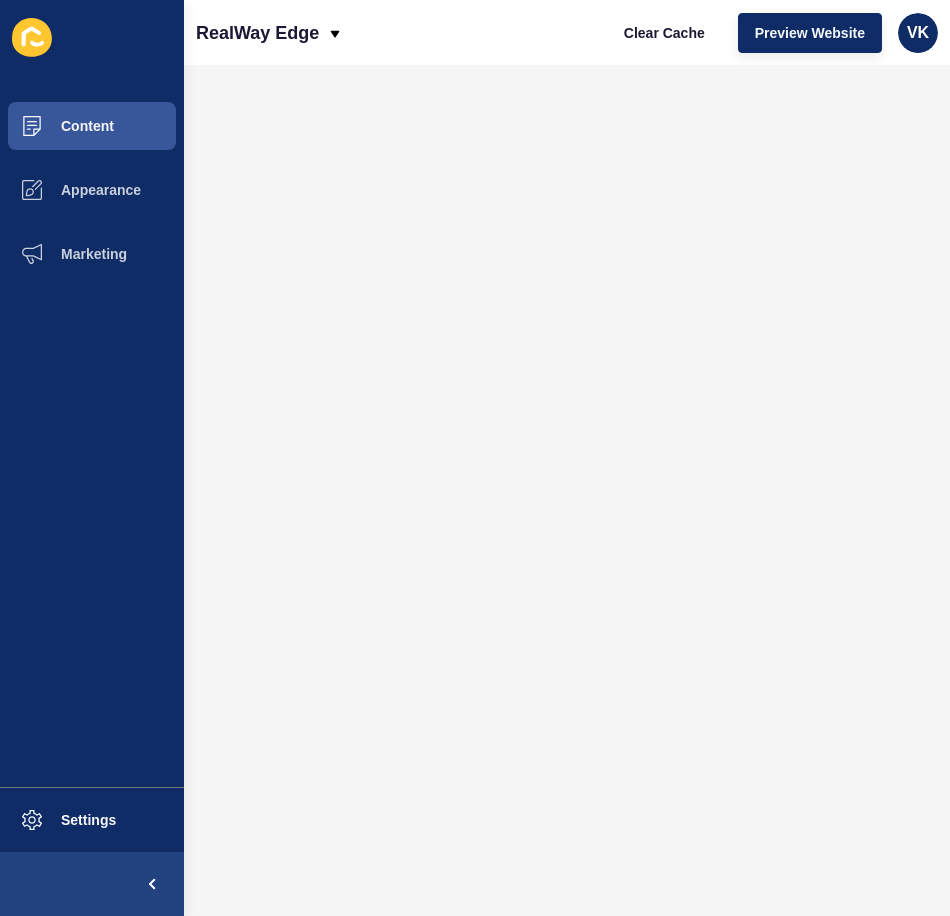 click on "RealWay Edge Clear Cache Preview Website VK" at bounding box center (567, 32) 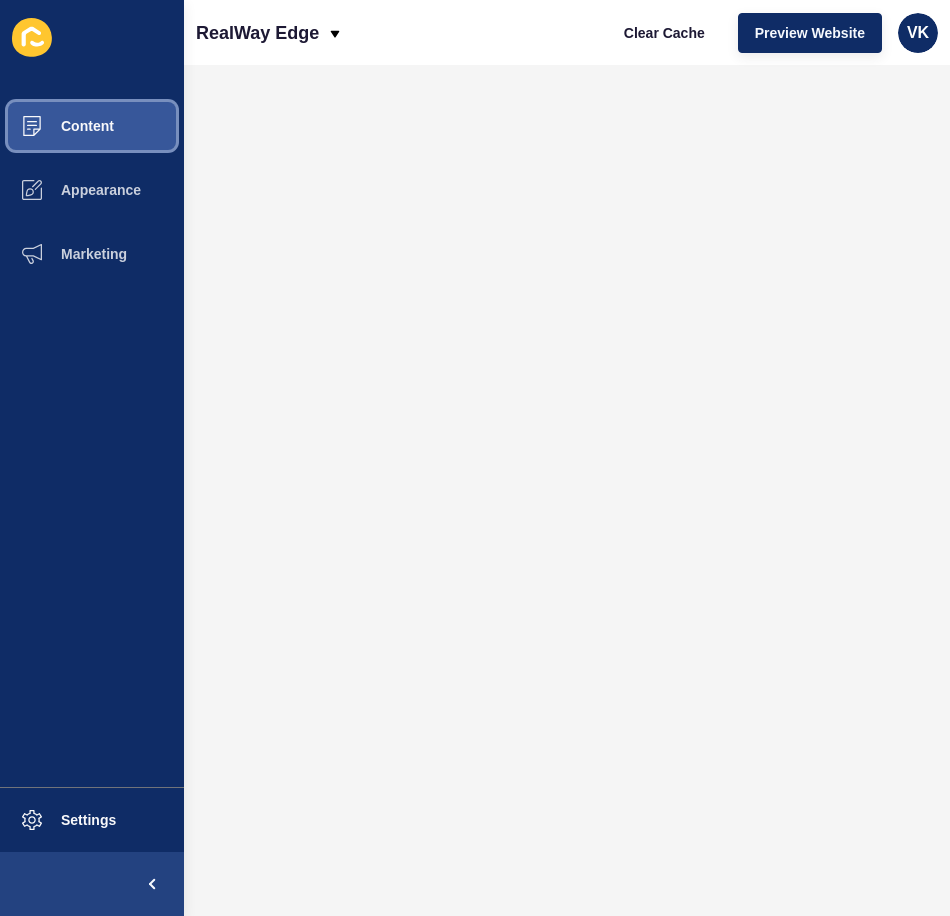 click on "Content" at bounding box center [55, 126] 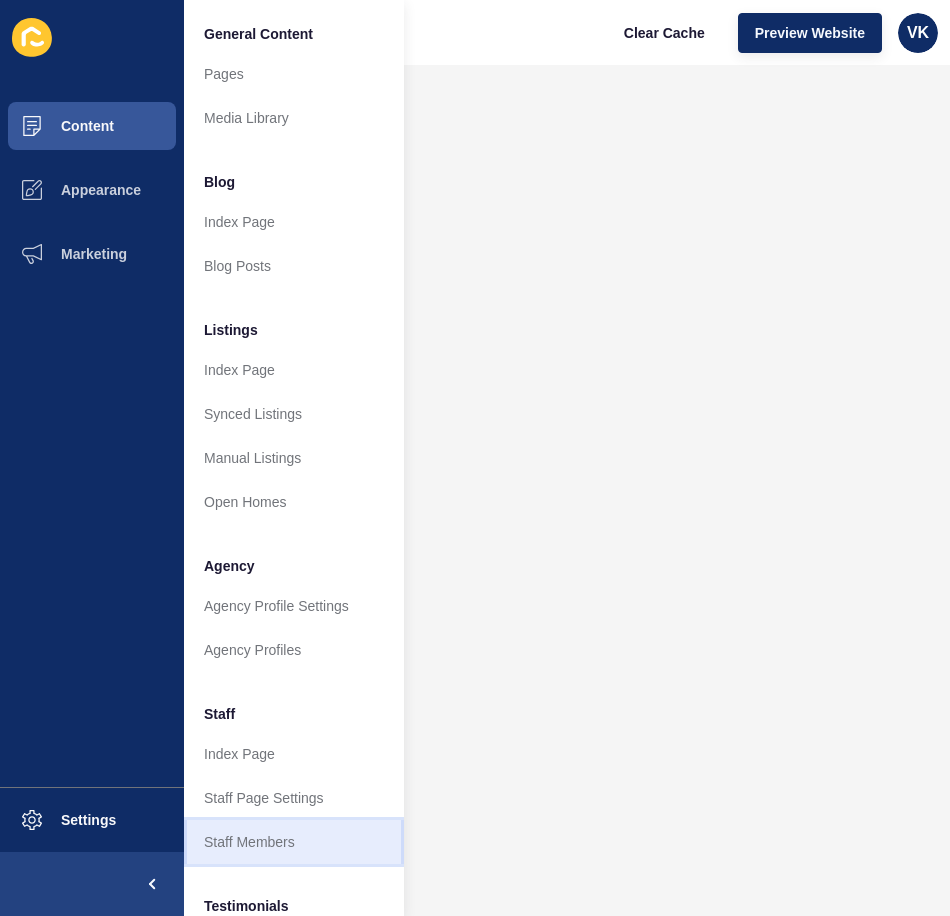 click on "Staff Members" at bounding box center (294, 842) 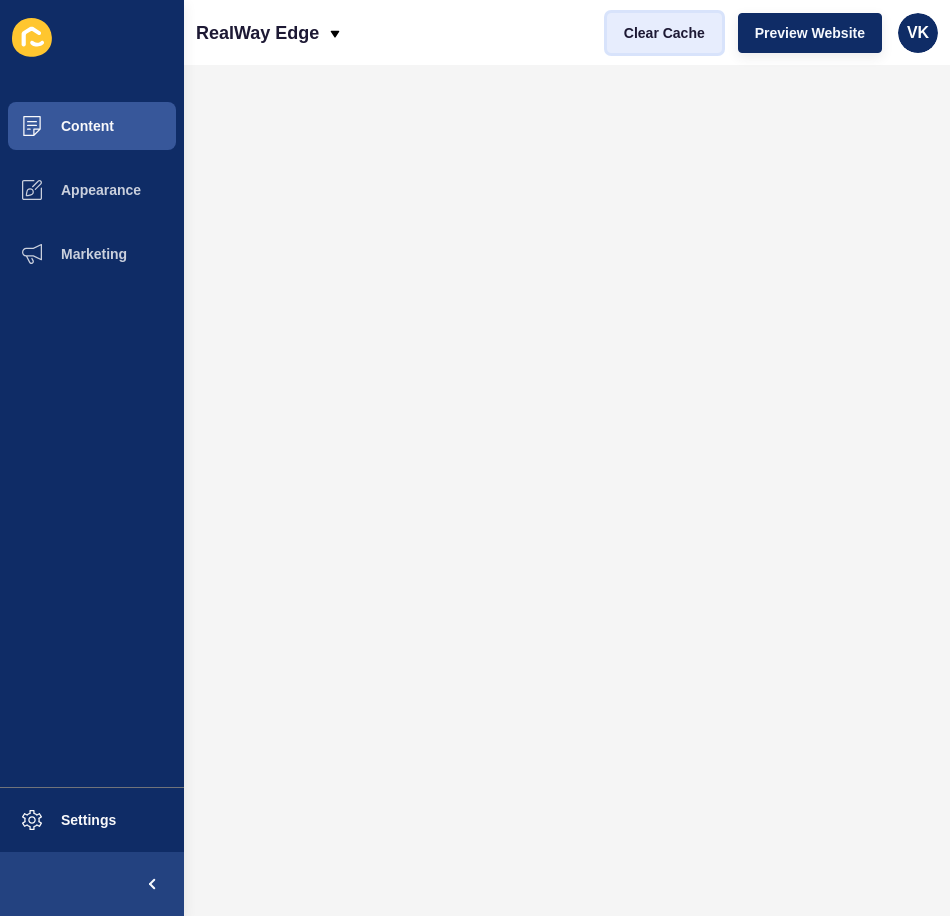 click on "Clear Cache" at bounding box center (664, 33) 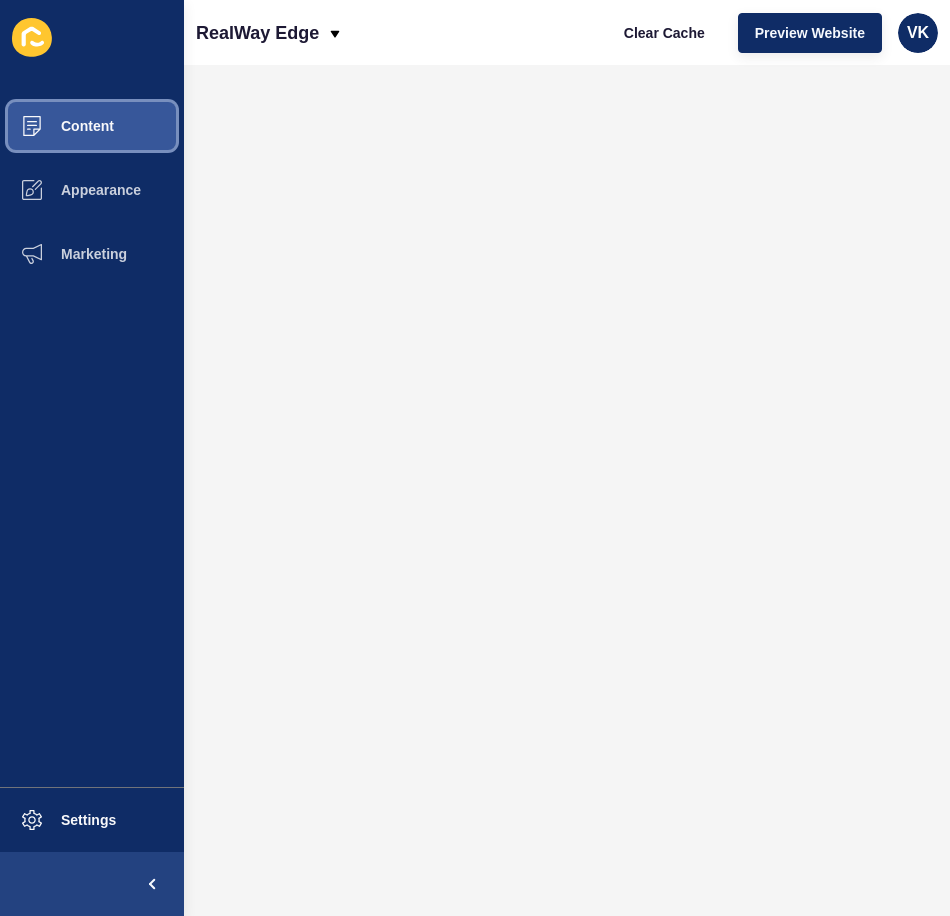 click on "Content" at bounding box center (55, 126) 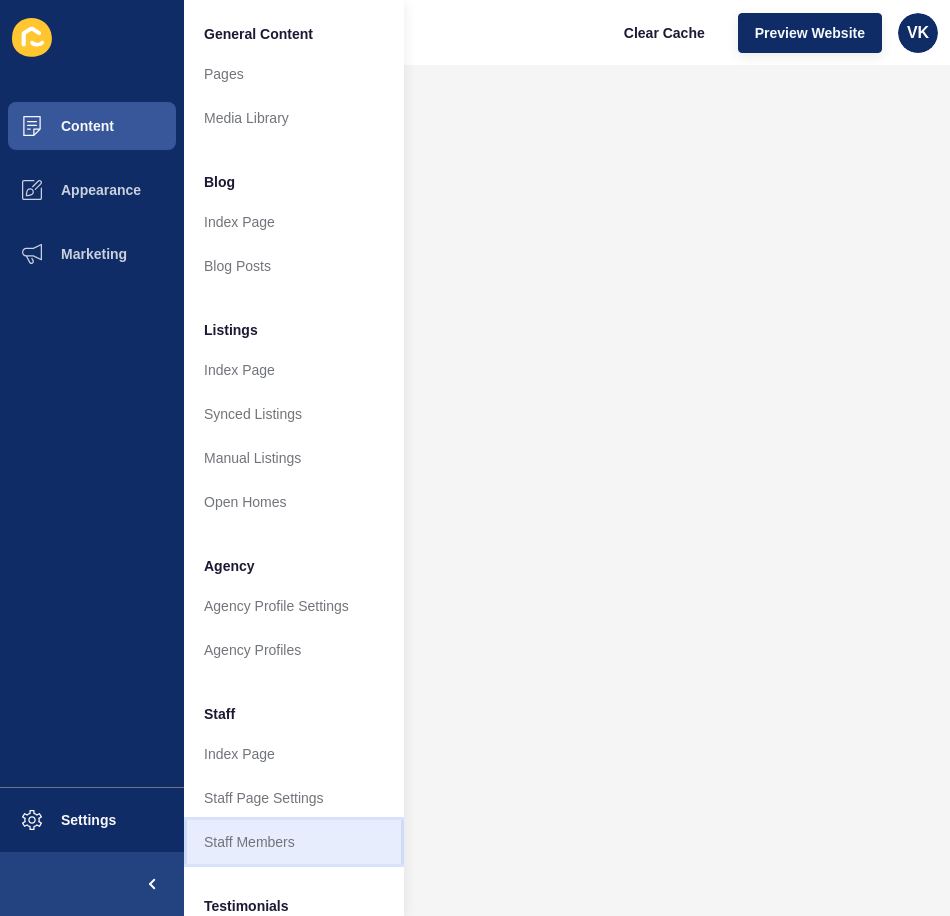 click on "Staff Members" at bounding box center (294, 842) 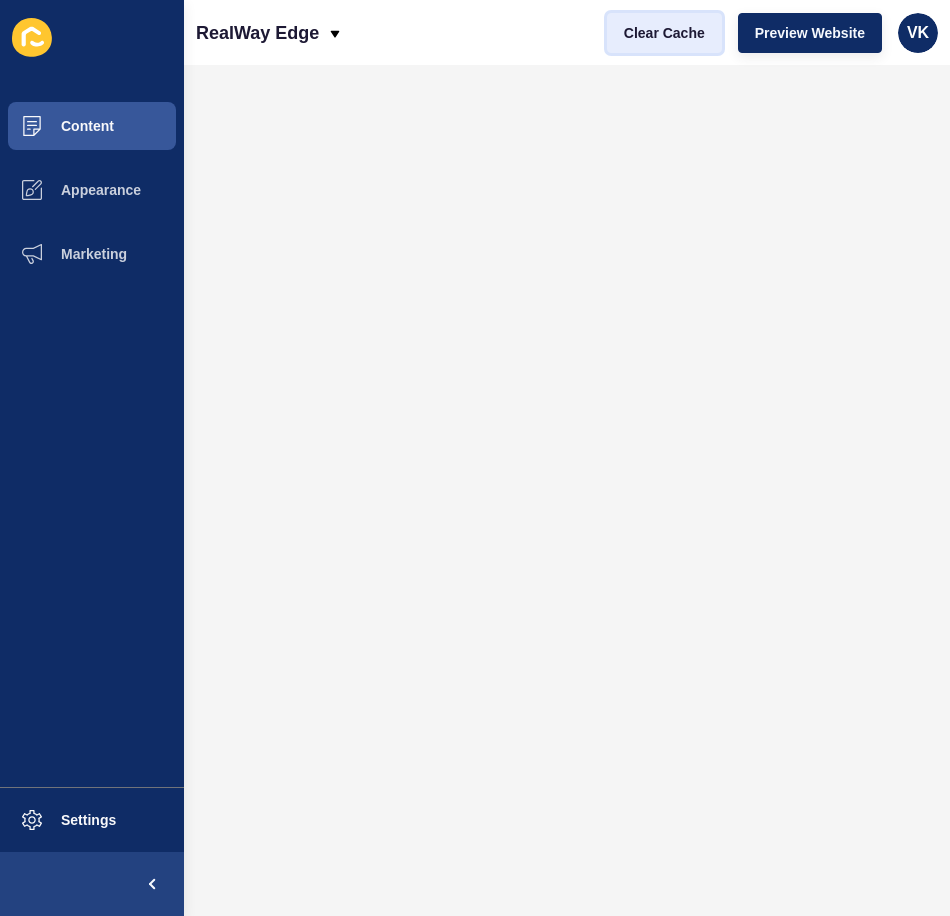 click on "Clear Cache" at bounding box center (664, 33) 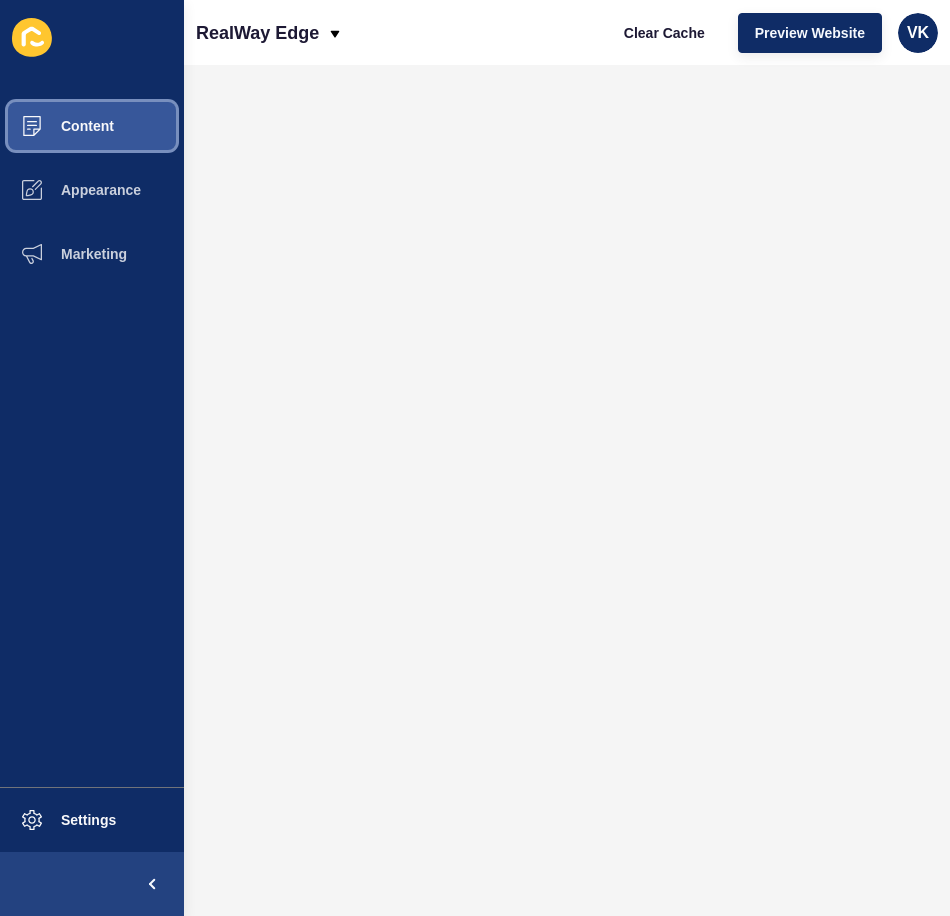 click on "Content" at bounding box center [92, 126] 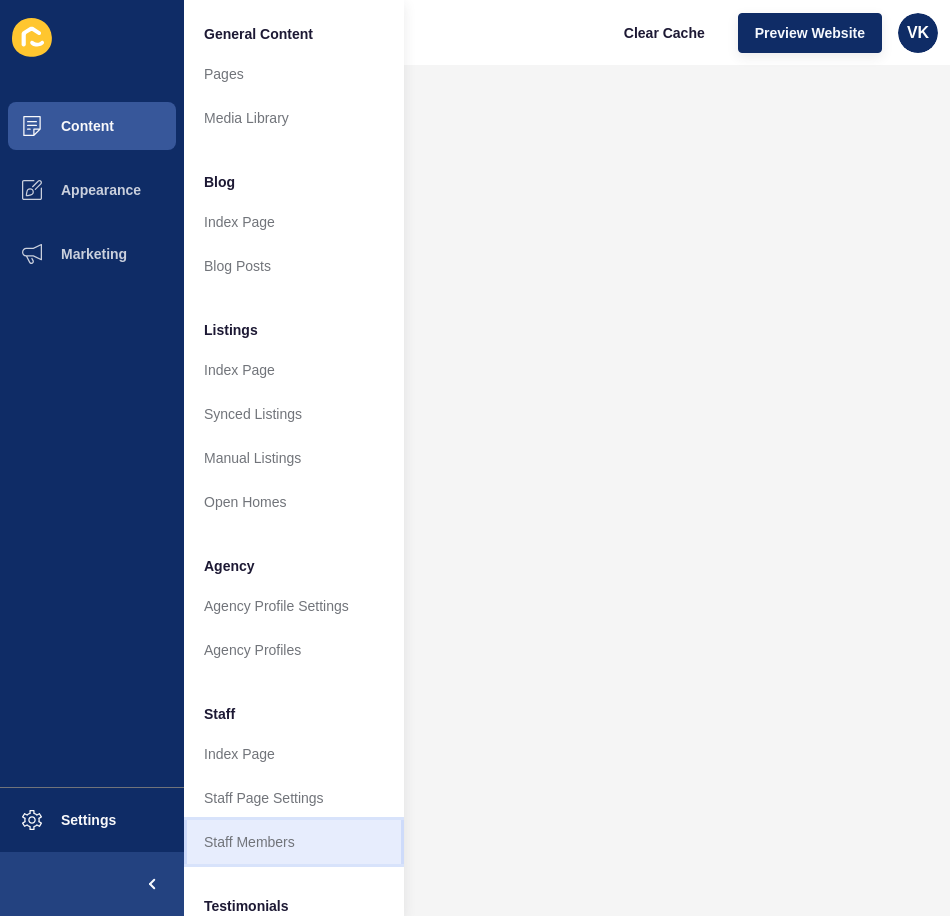 click on "Staff Members" at bounding box center [294, 842] 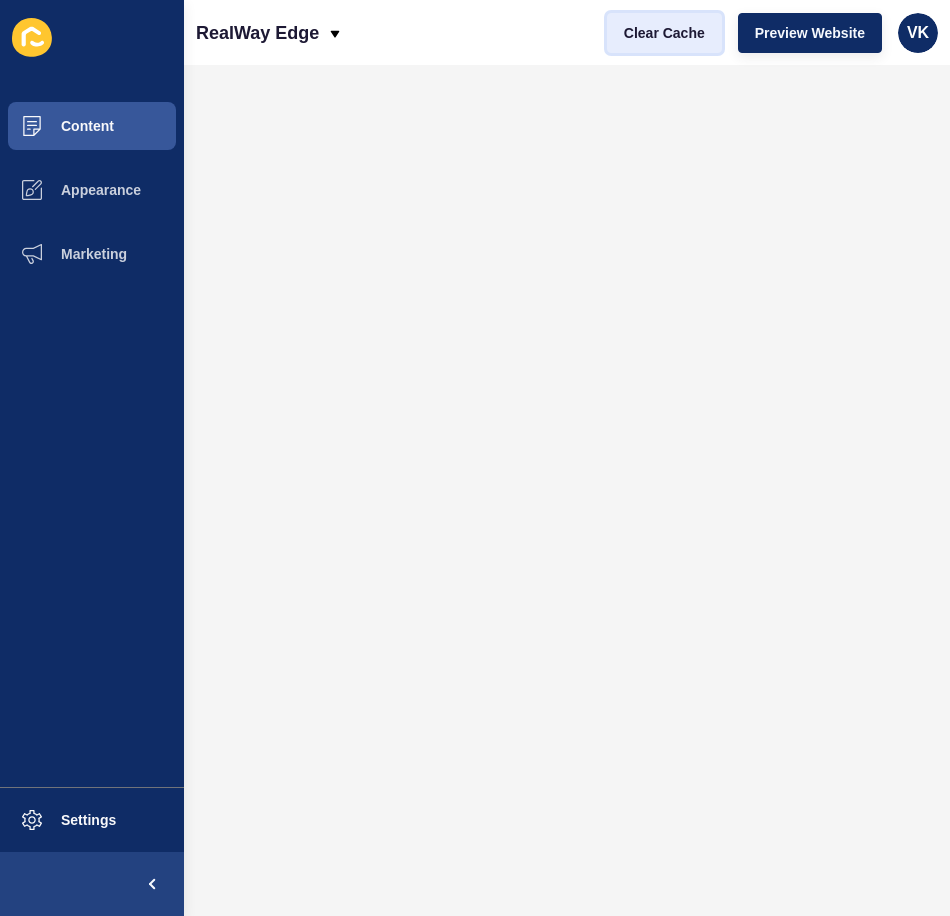 click on "Clear Cache" at bounding box center [664, 33] 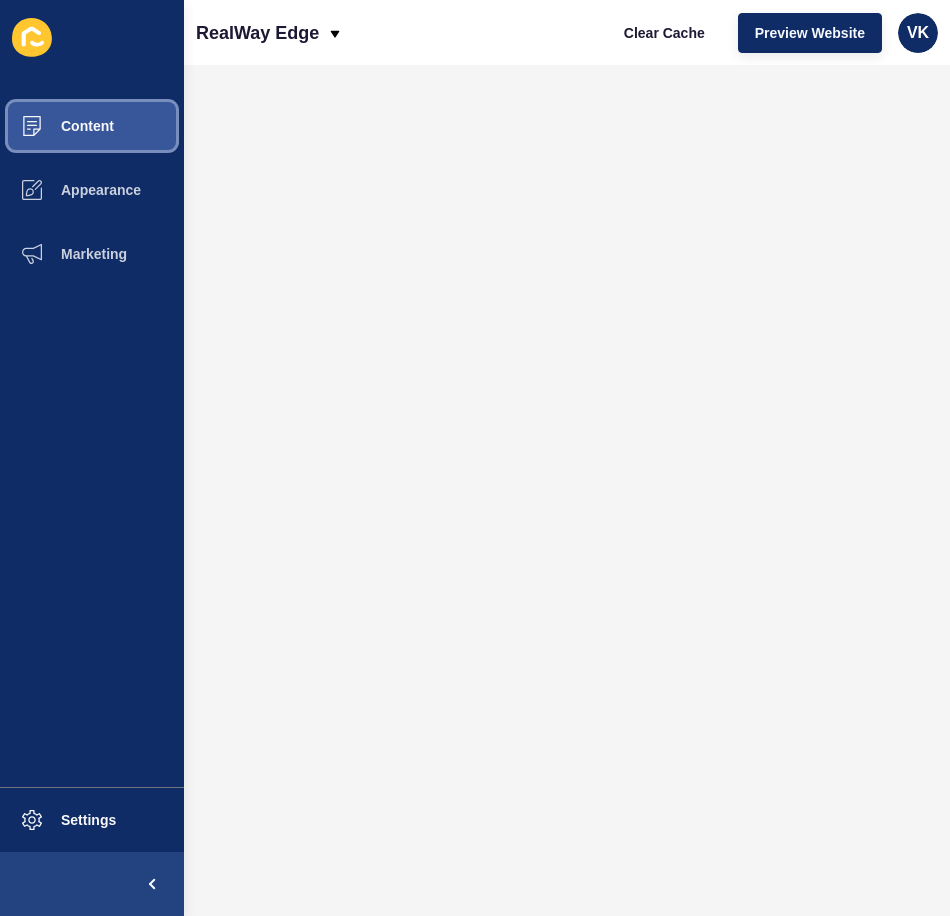 click on "Content" at bounding box center [92, 126] 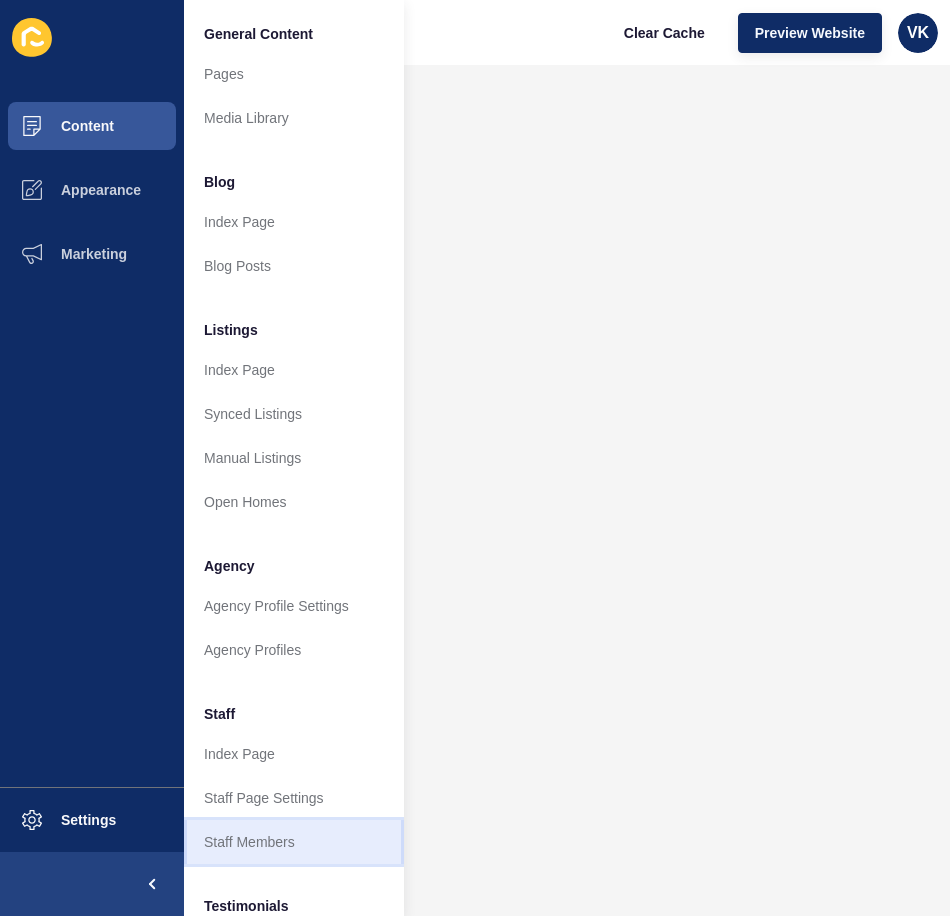 click on "Staff Members" at bounding box center (294, 842) 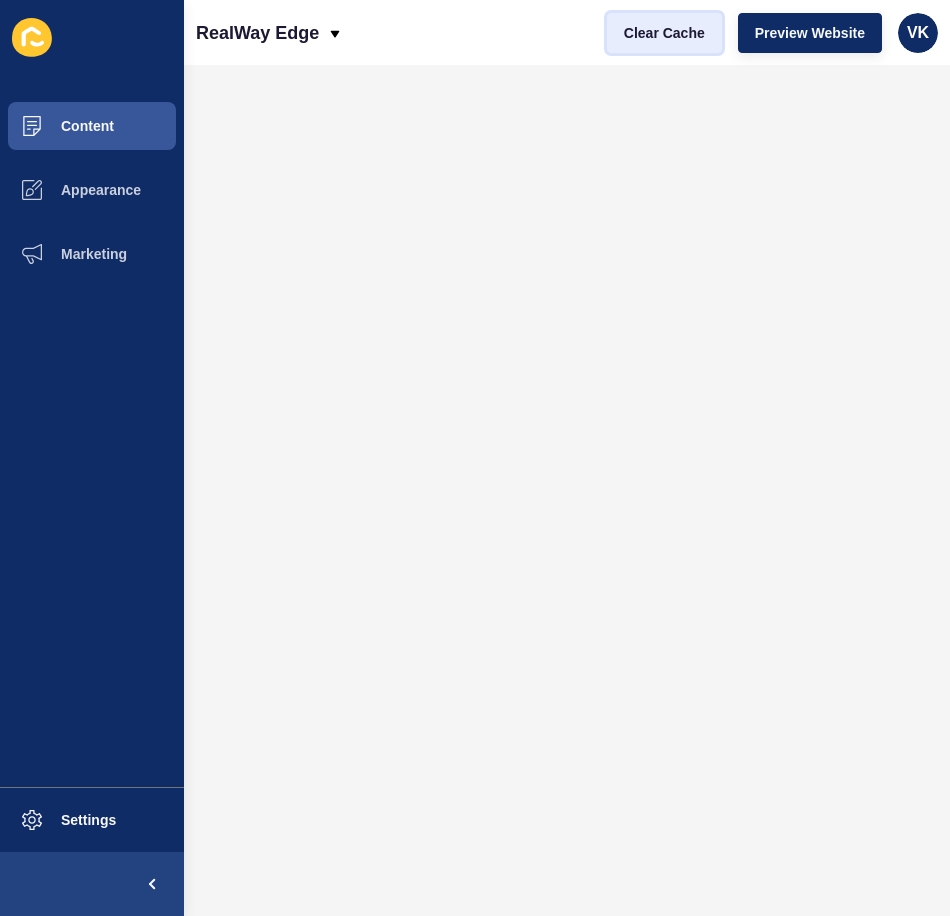 click on "Clear Cache" at bounding box center [664, 33] 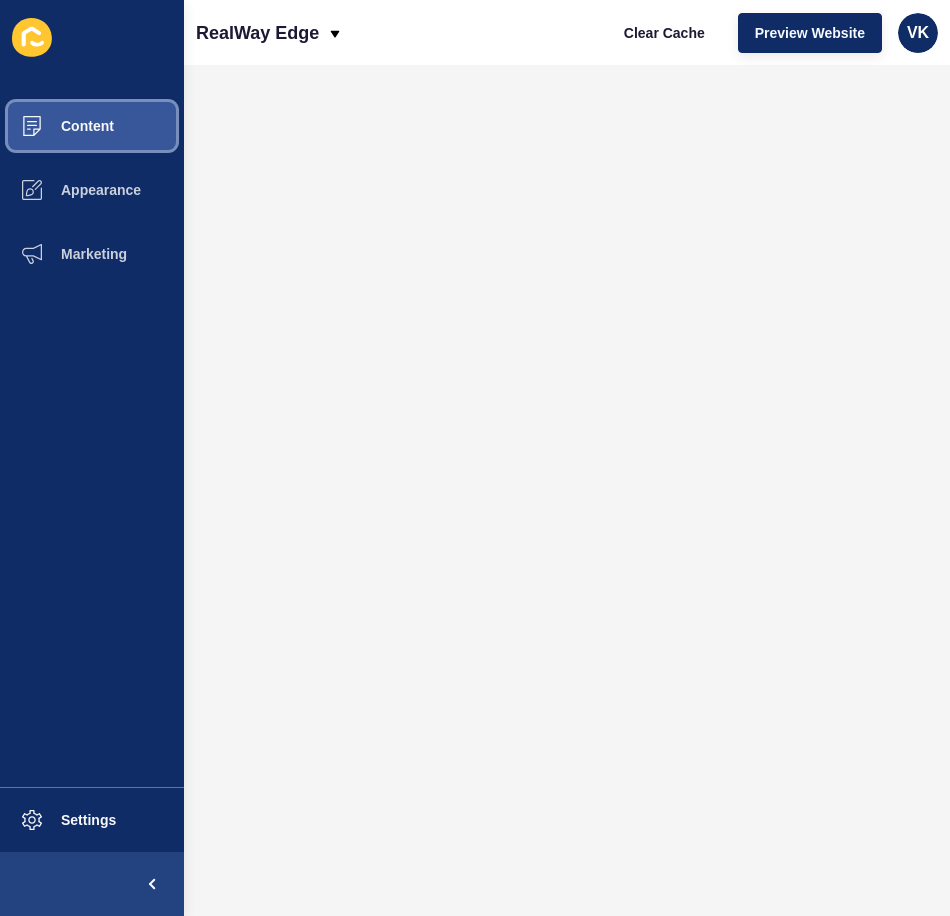 click on "Content" at bounding box center [55, 126] 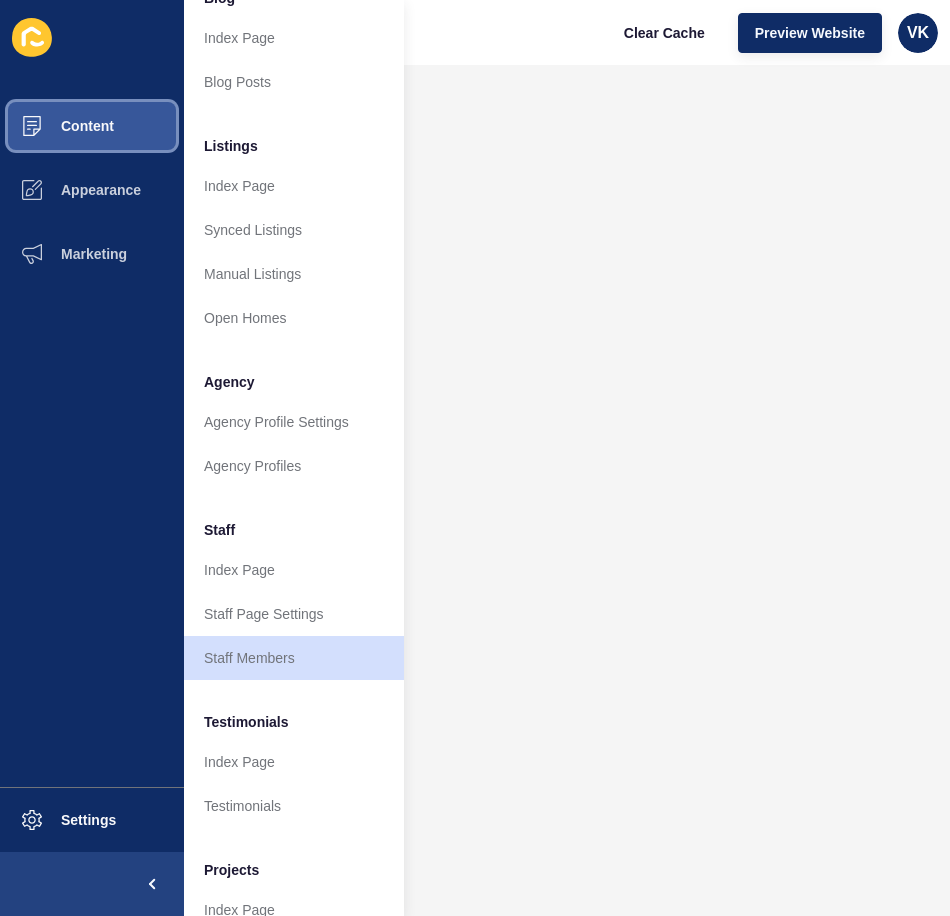 scroll, scrollTop: 200, scrollLeft: 0, axis: vertical 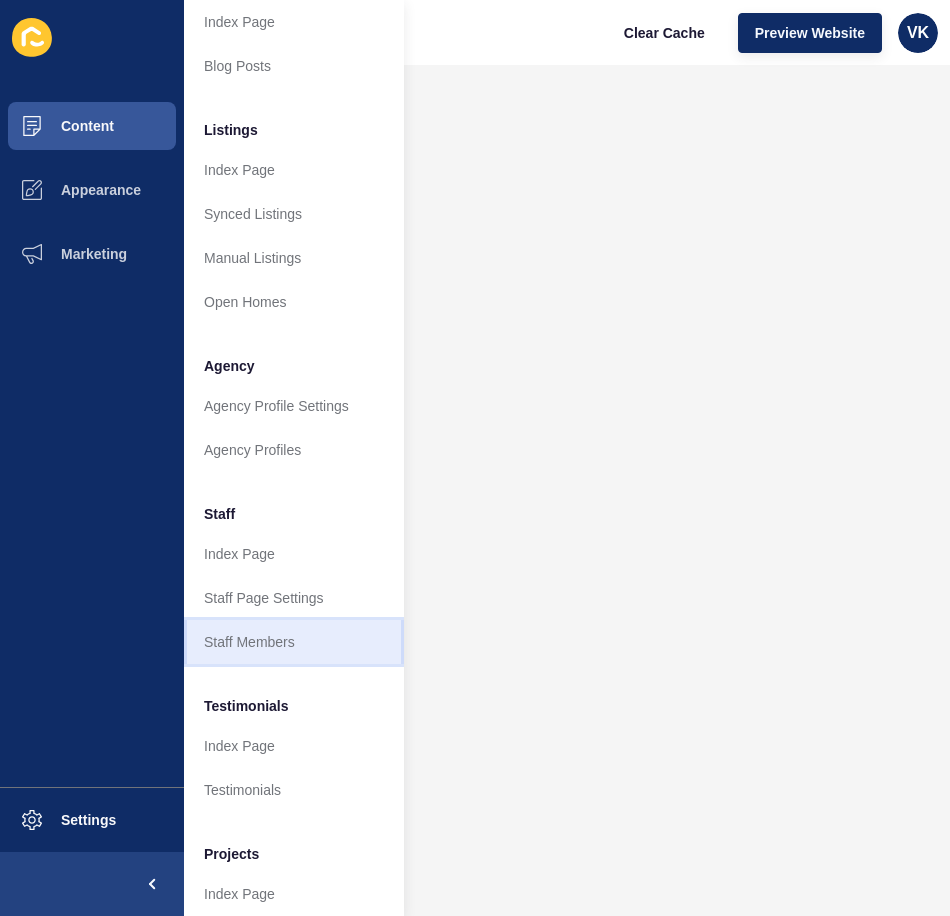 click on "Staff Members" at bounding box center (294, 642) 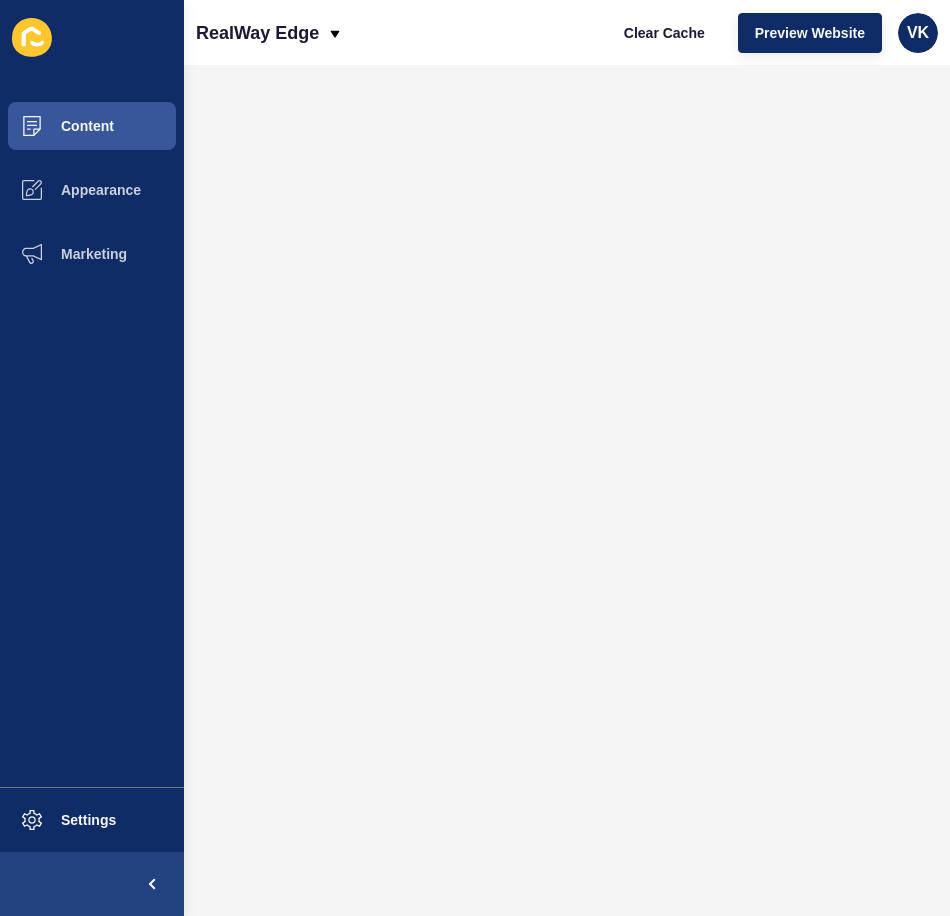 scroll, scrollTop: 0, scrollLeft: 0, axis: both 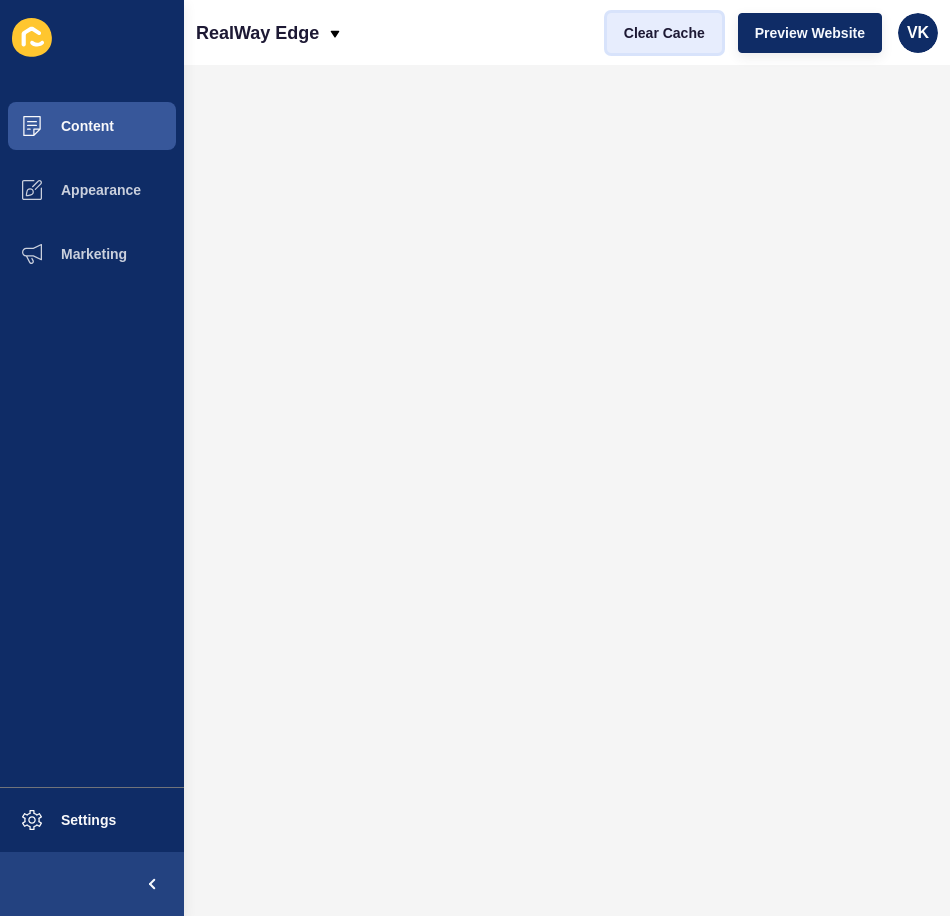 click on "Clear Cache" at bounding box center [664, 33] 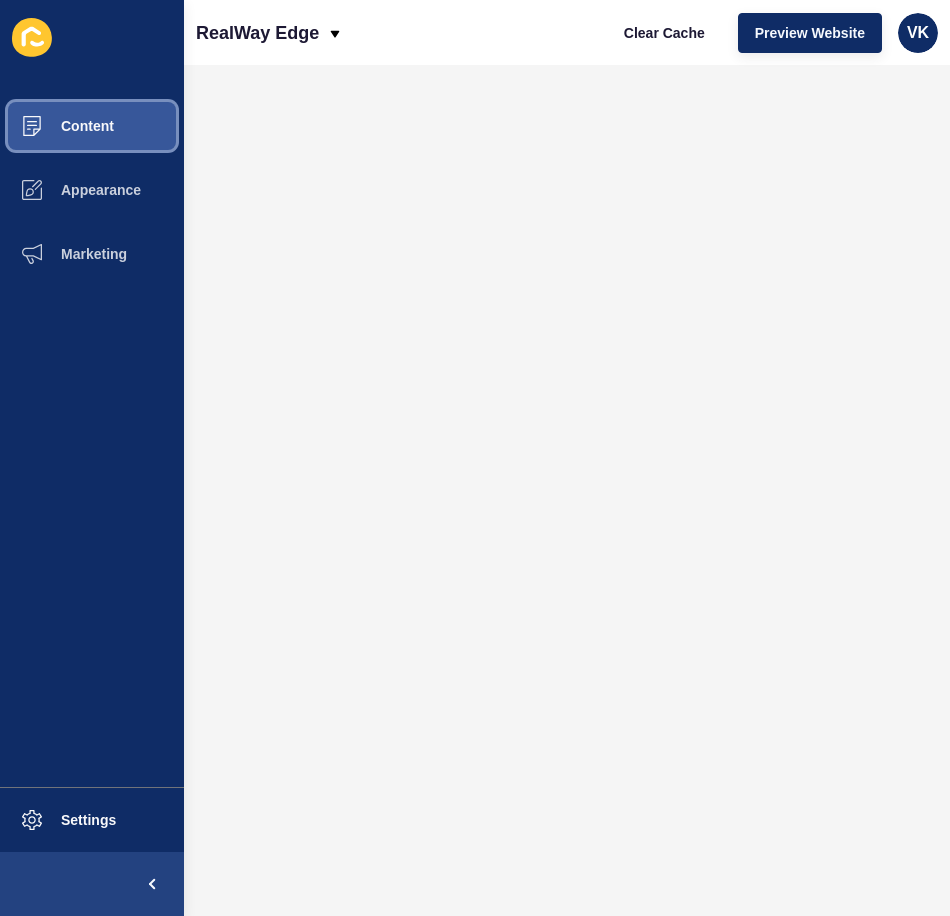 click on "Content" at bounding box center (92, 126) 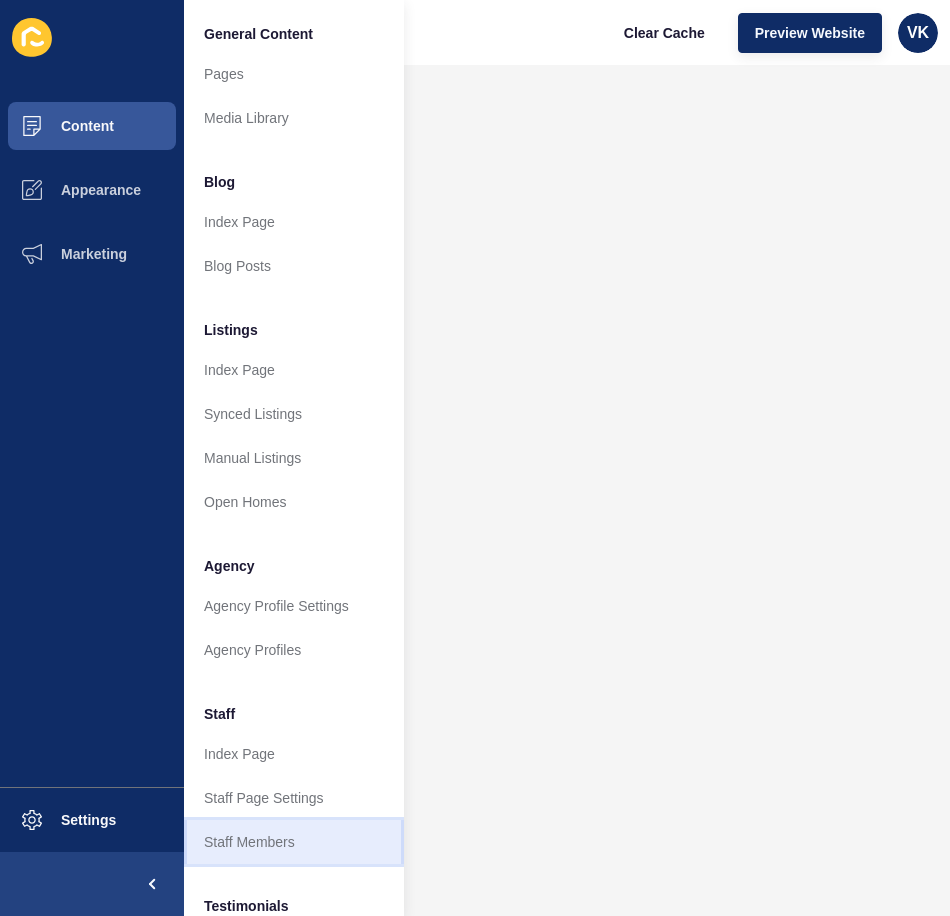 click on "Staff Members" at bounding box center [294, 842] 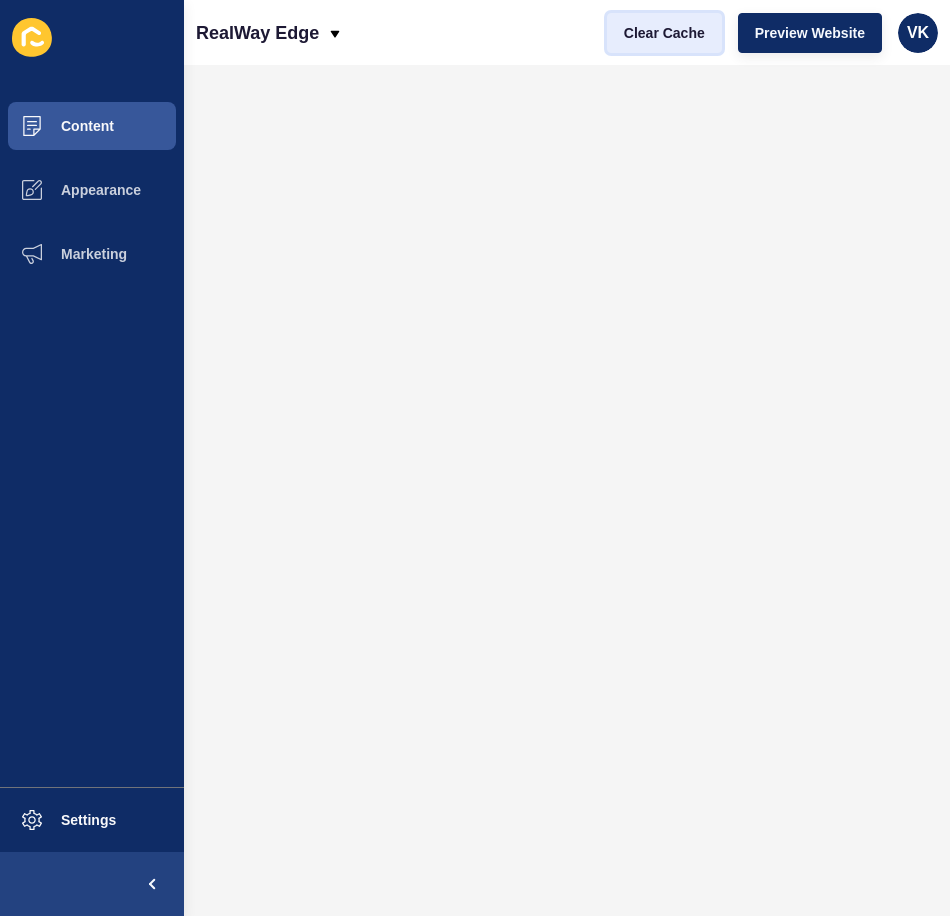 click on "Clear Cache" at bounding box center [664, 33] 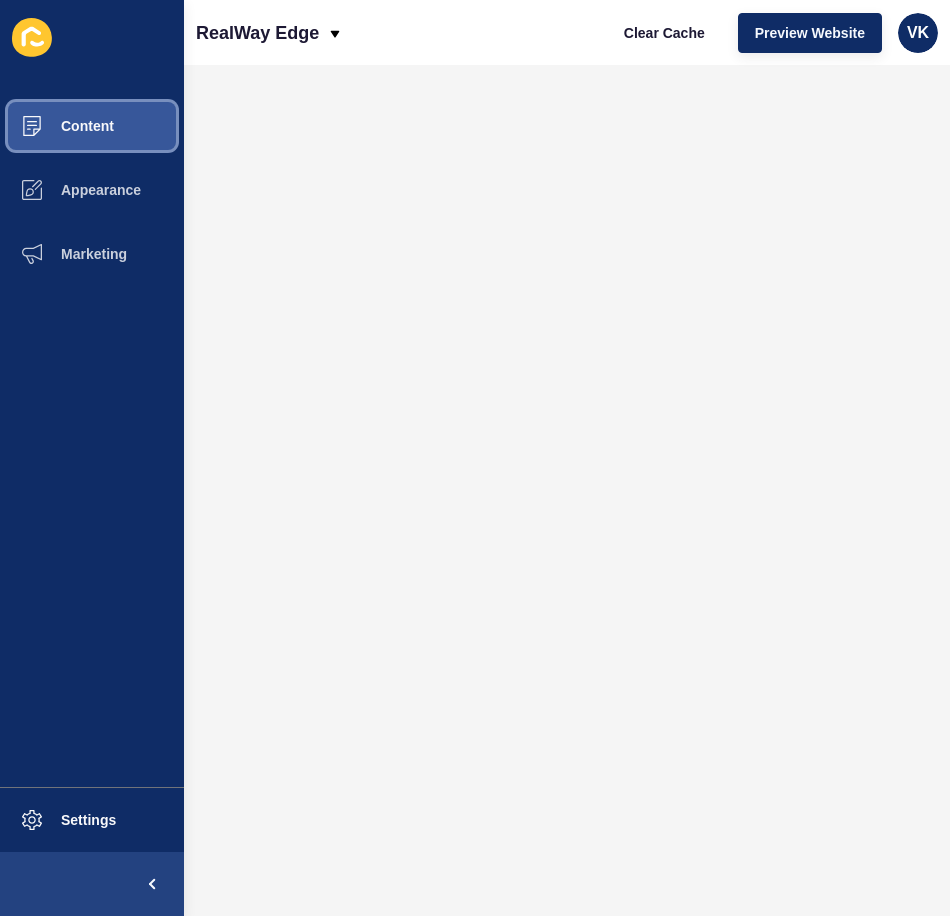 click on "Content" at bounding box center (92, 126) 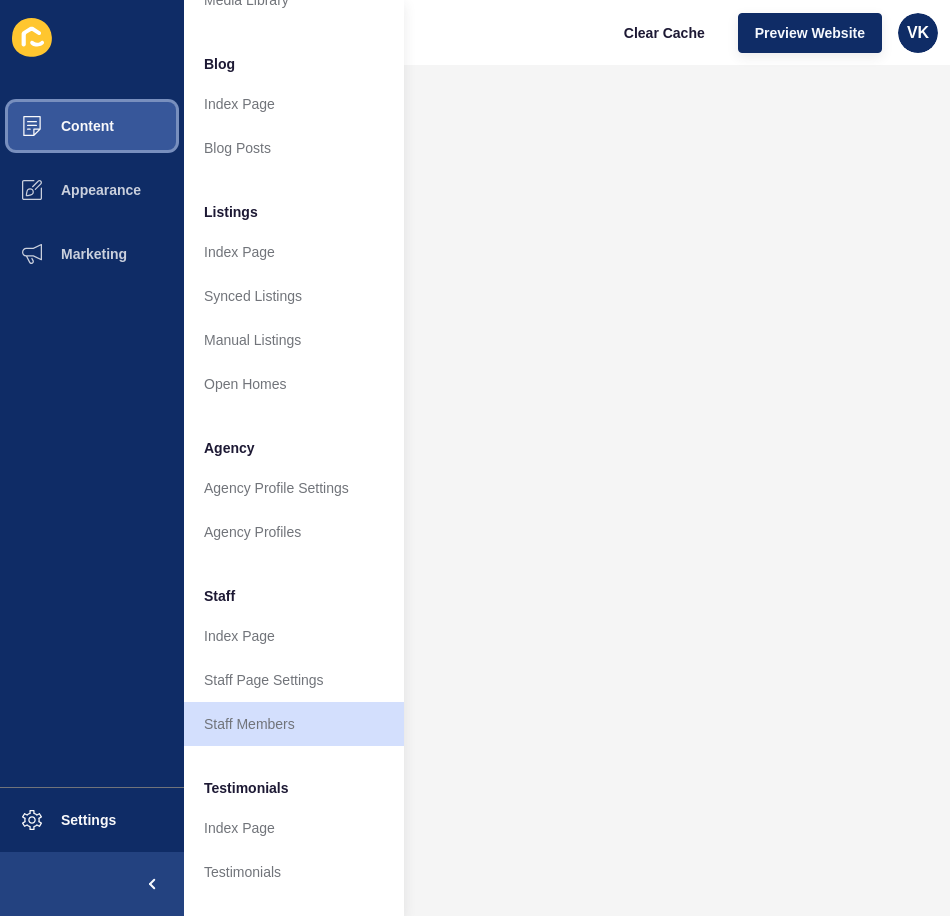 scroll, scrollTop: 271, scrollLeft: 0, axis: vertical 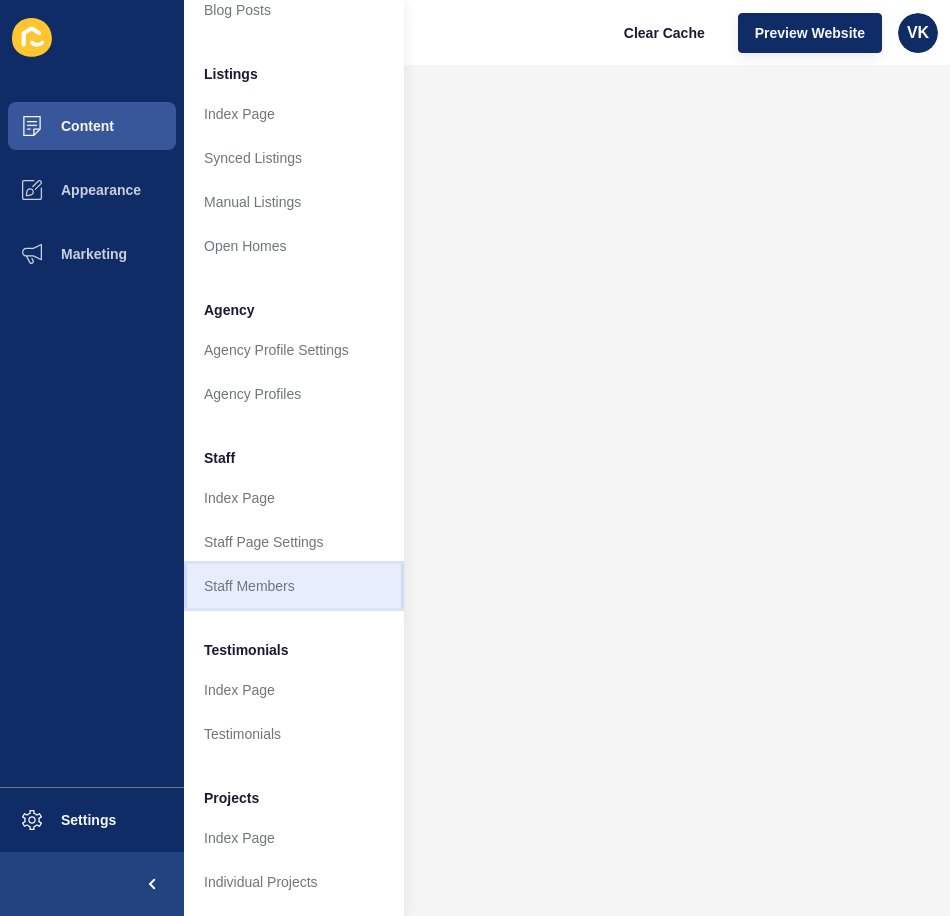 click on "Staff Members" at bounding box center [294, 586] 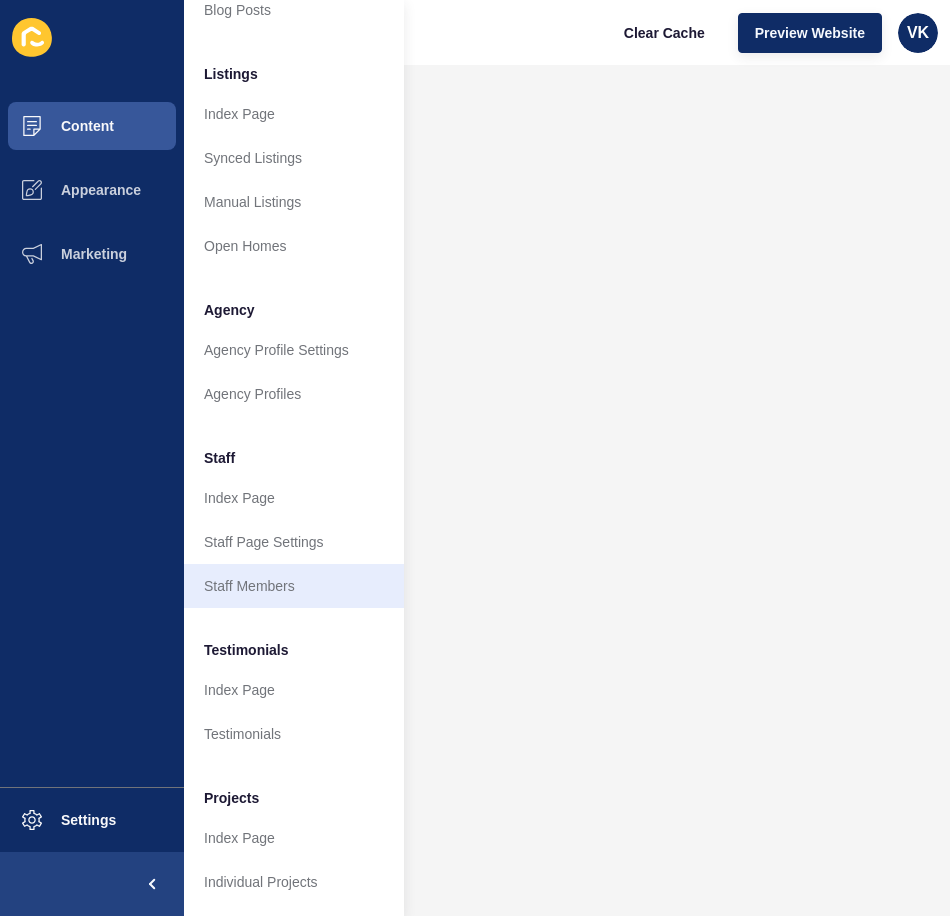 scroll, scrollTop: 0, scrollLeft: 0, axis: both 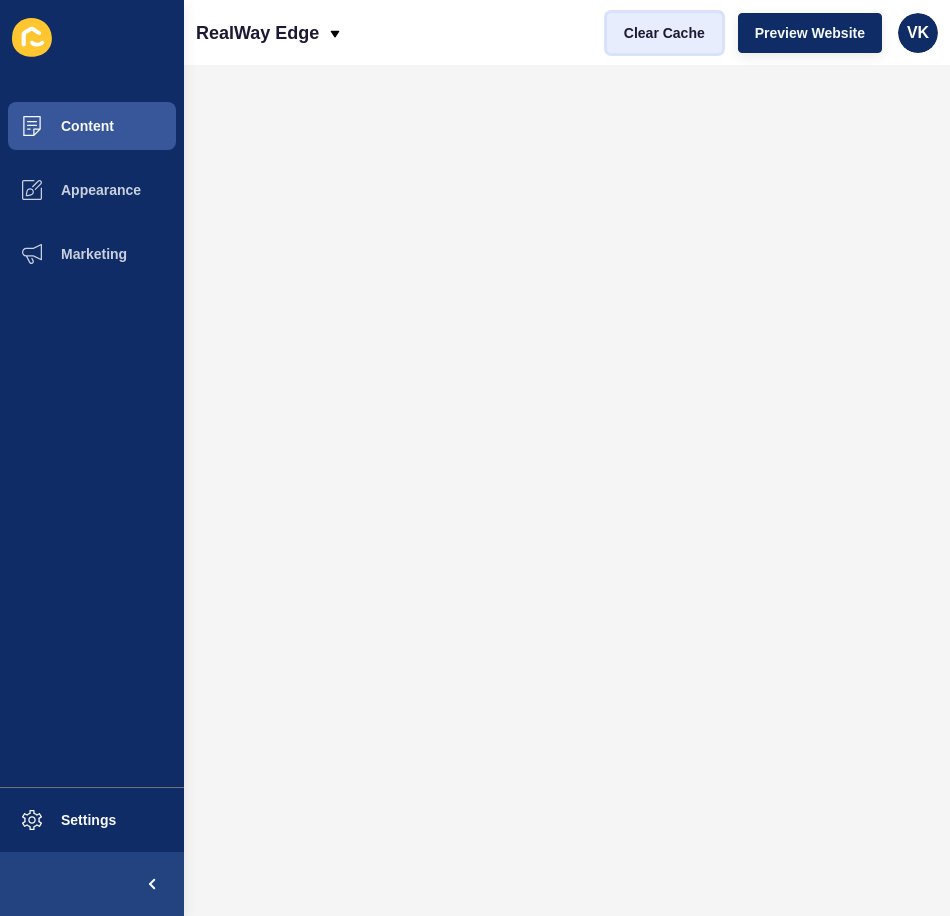 click on "Clear Cache" at bounding box center [664, 33] 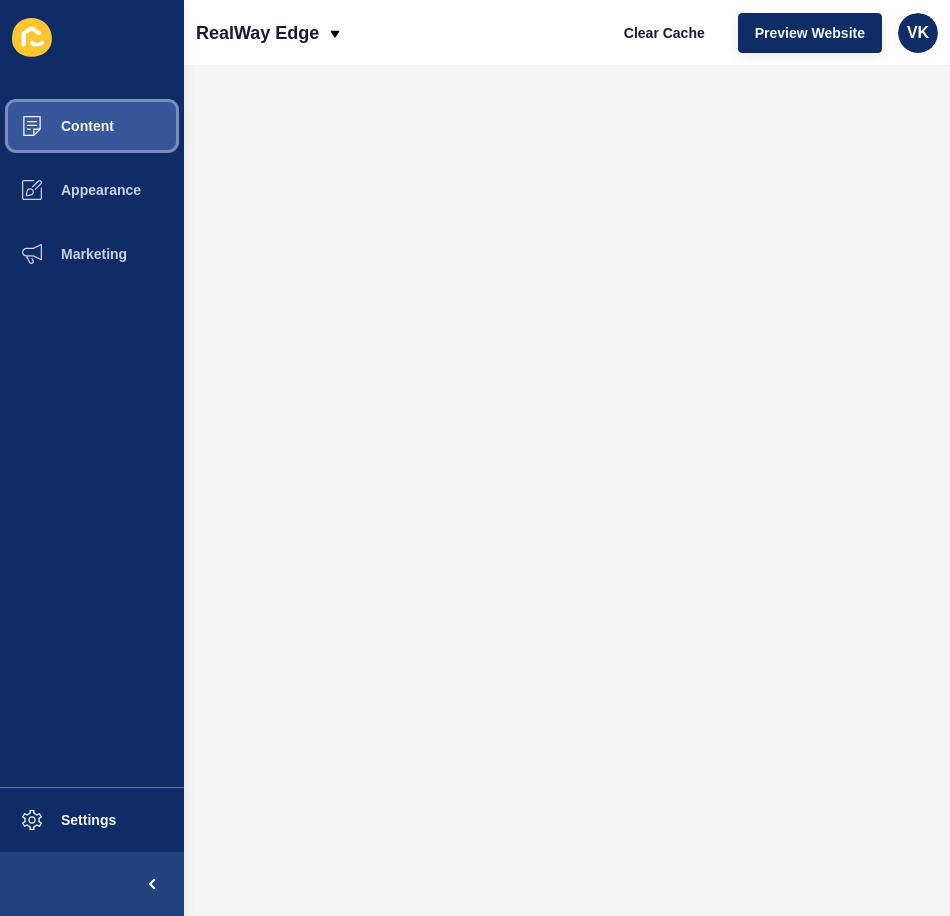 click on "Content" at bounding box center [92, 126] 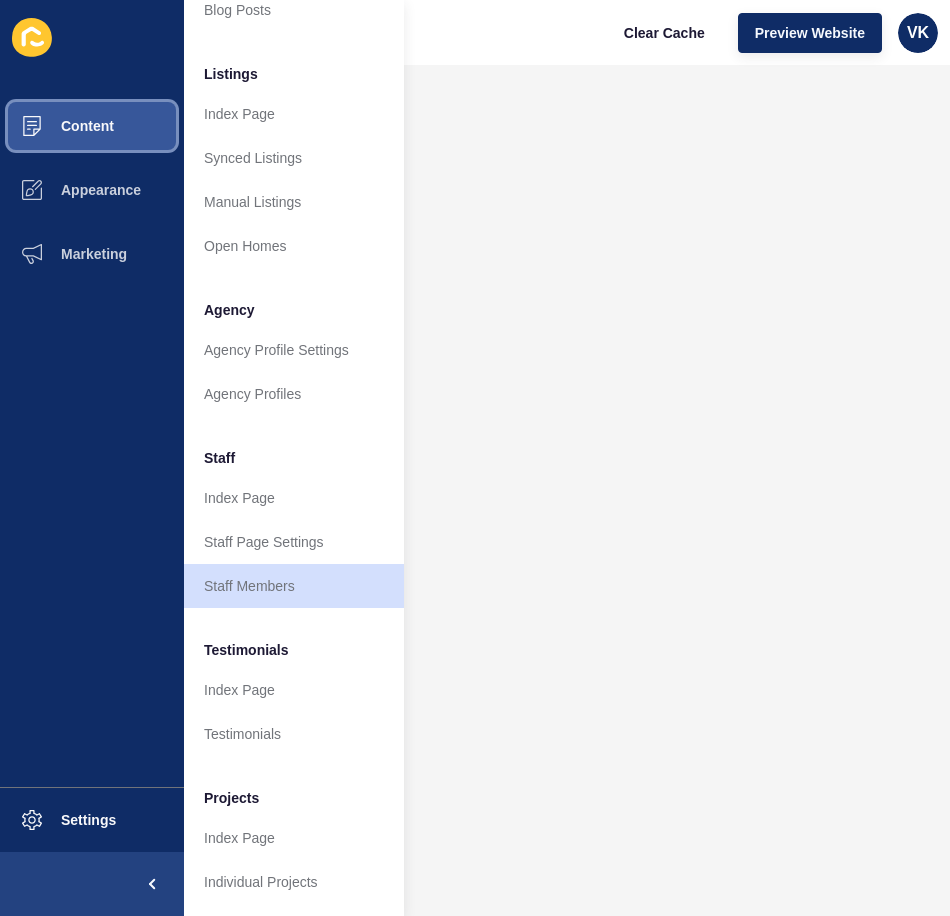 scroll, scrollTop: 271, scrollLeft: 0, axis: vertical 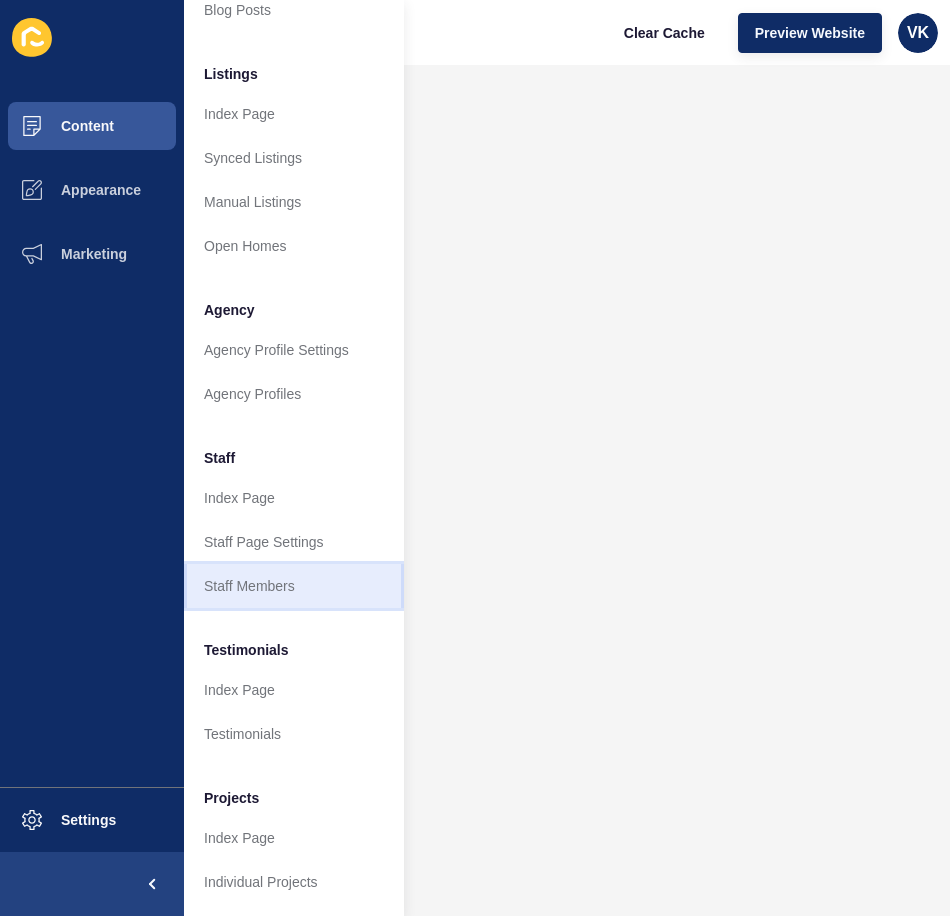 click on "Staff Members" at bounding box center [294, 586] 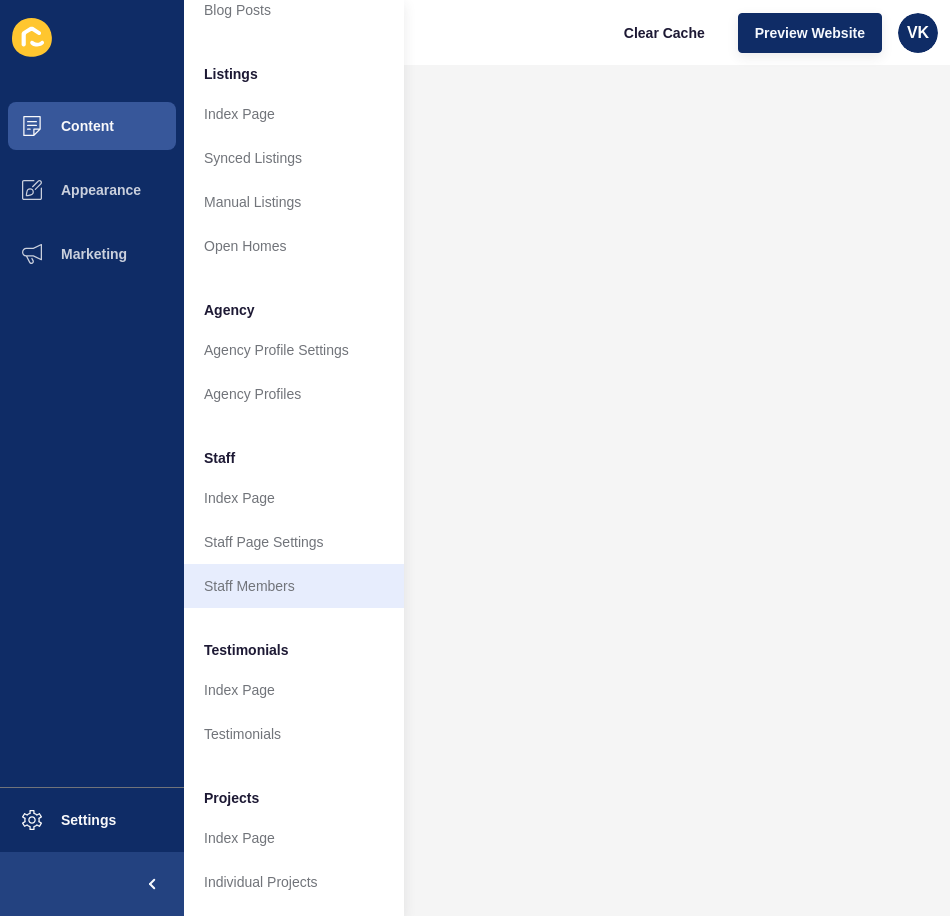 scroll, scrollTop: 0, scrollLeft: 0, axis: both 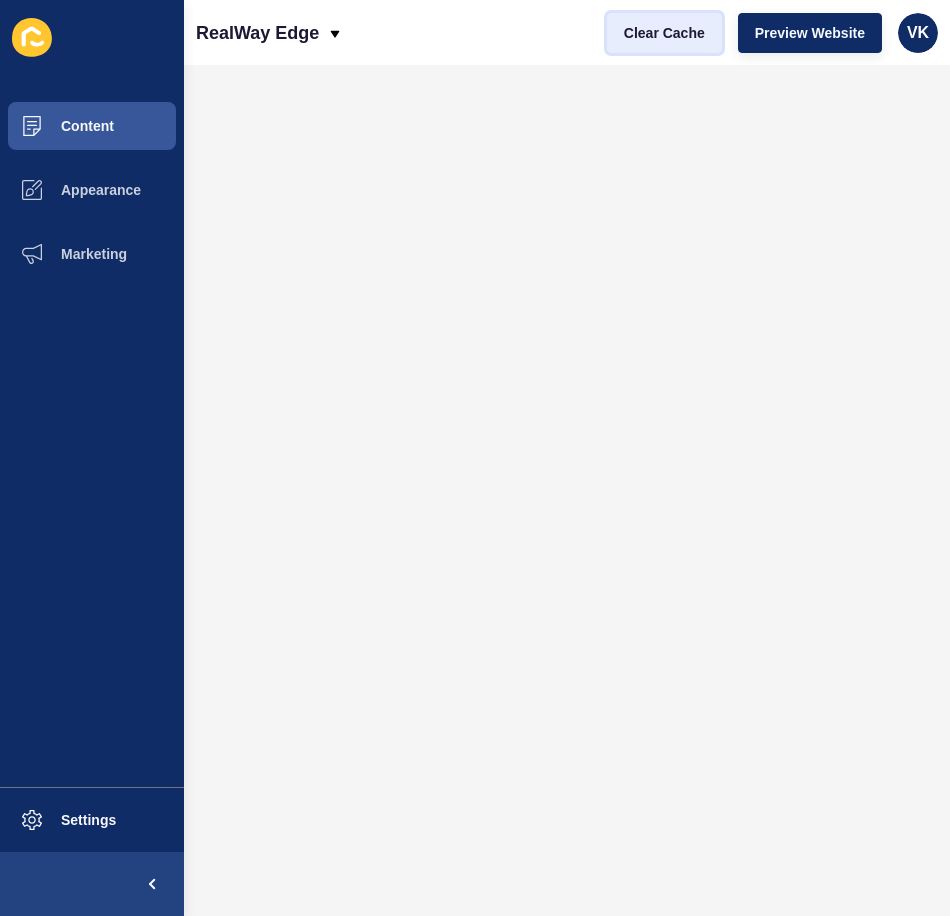 click on "Clear Cache" at bounding box center (664, 33) 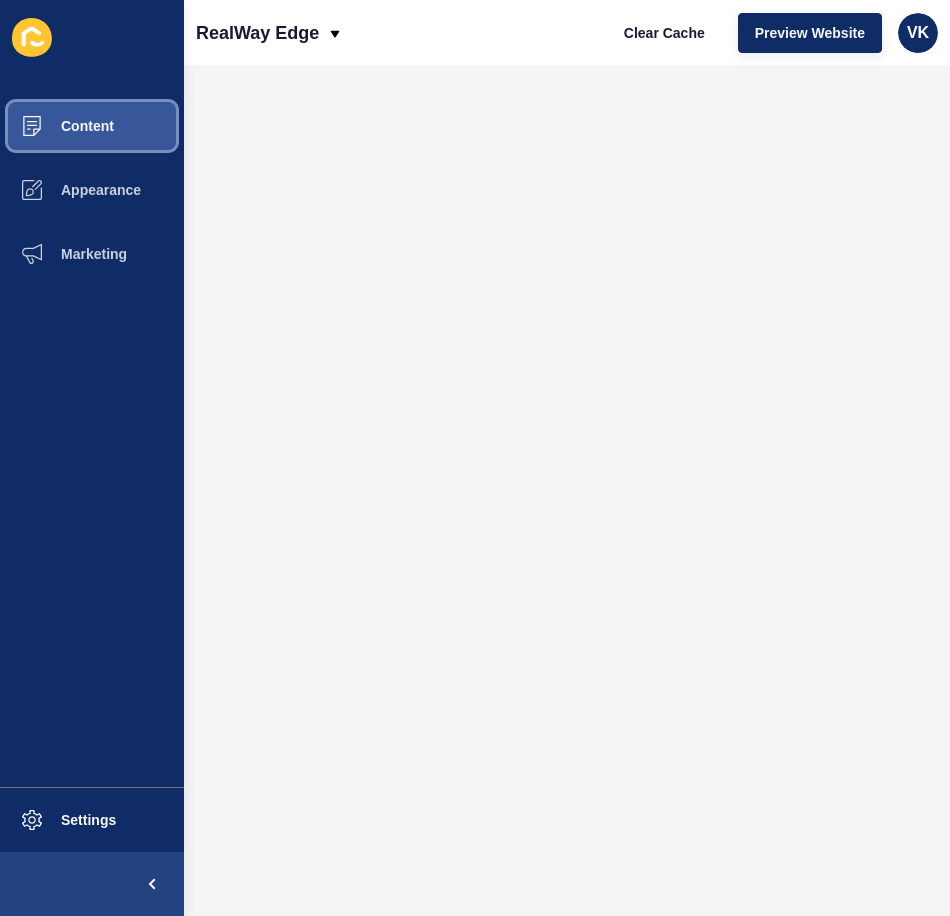 click on "Content" at bounding box center (55, 126) 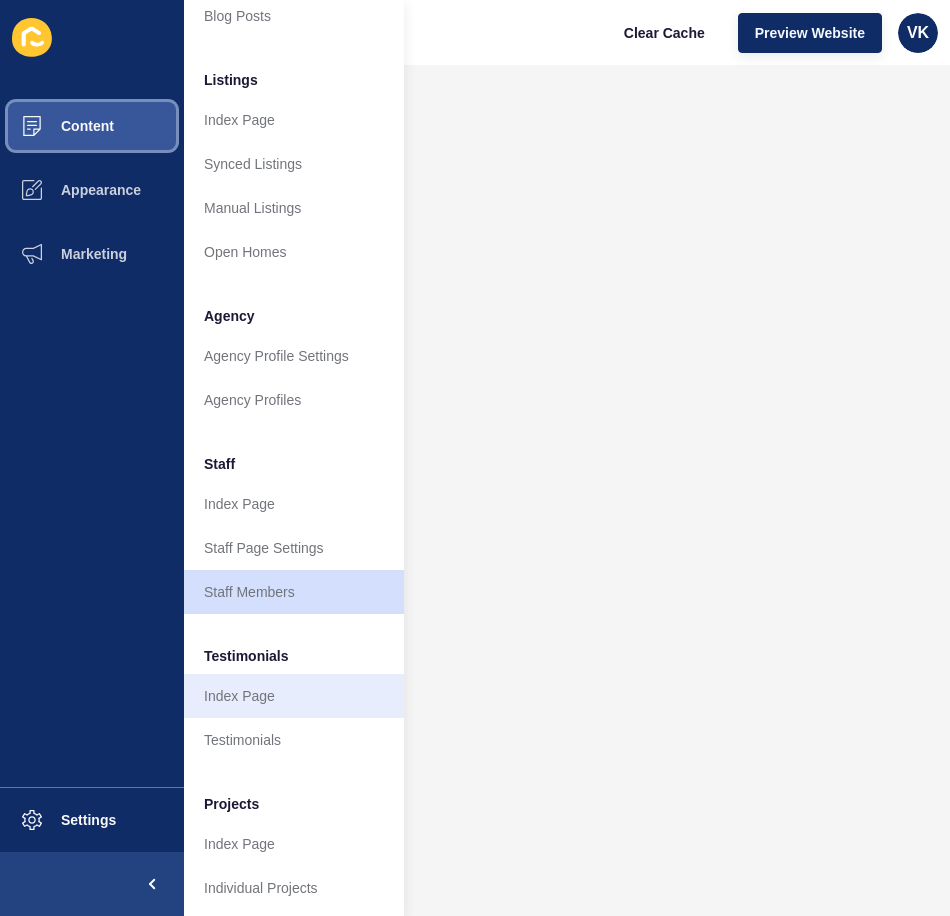 scroll, scrollTop: 271, scrollLeft: 0, axis: vertical 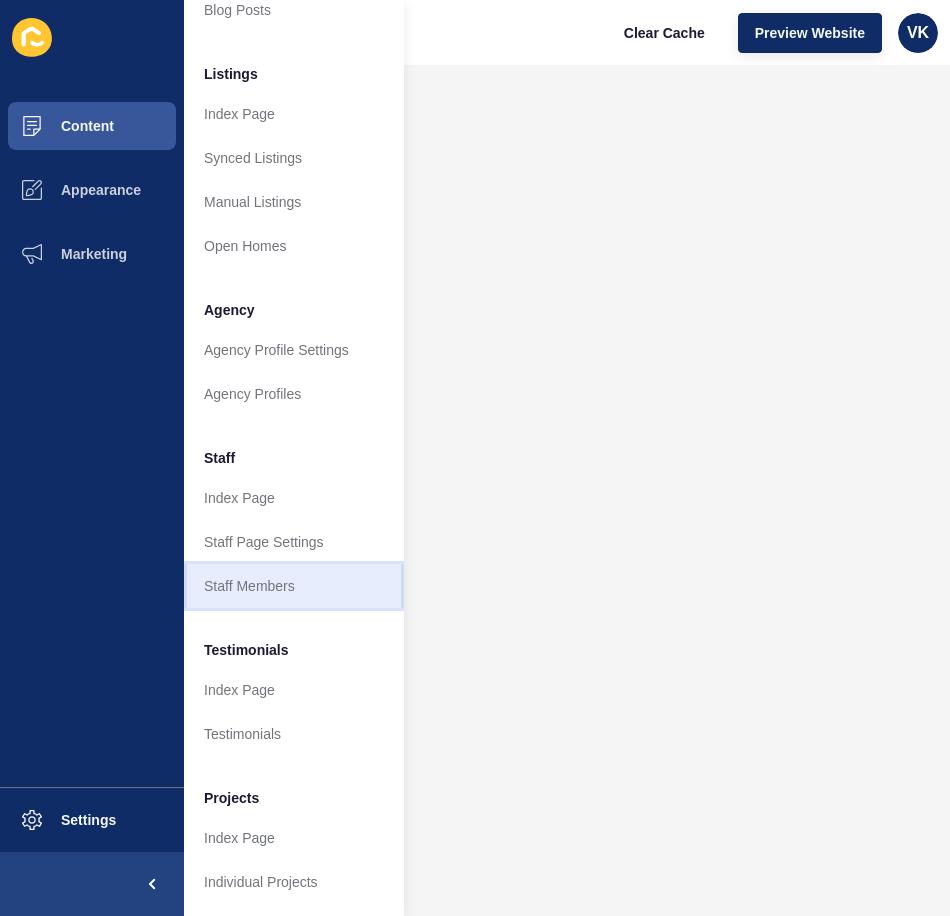 click on "Staff Members" at bounding box center (294, 586) 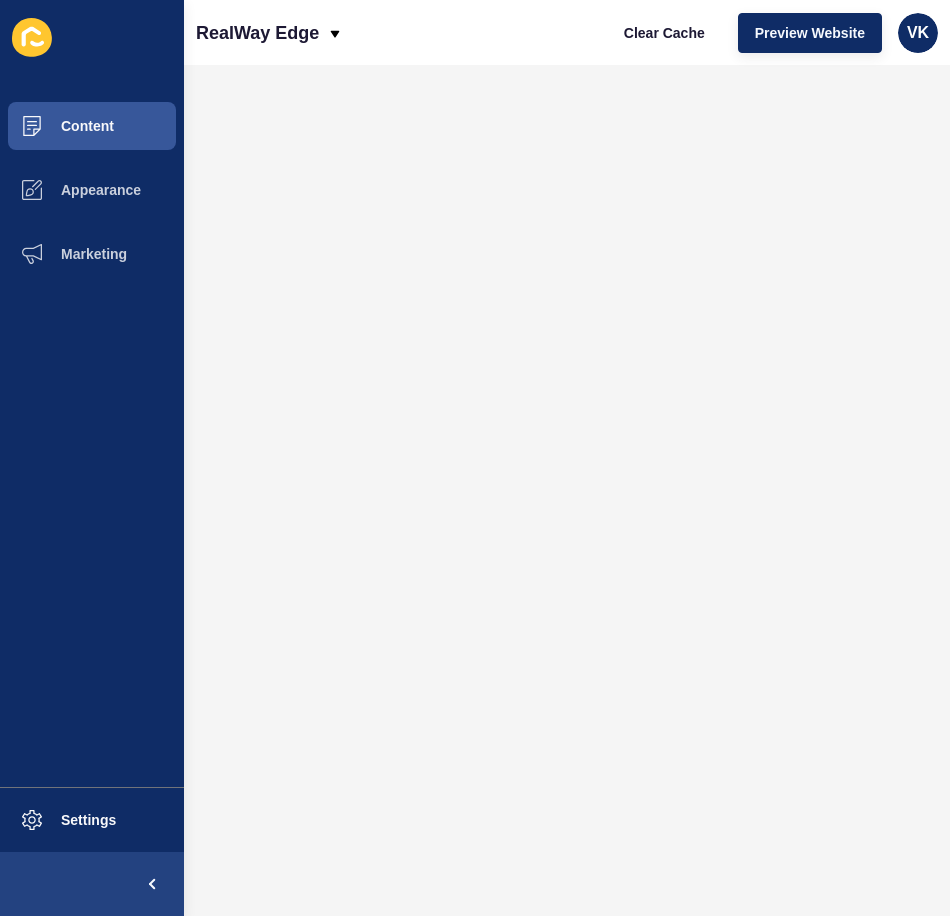 scroll, scrollTop: 0, scrollLeft: 0, axis: both 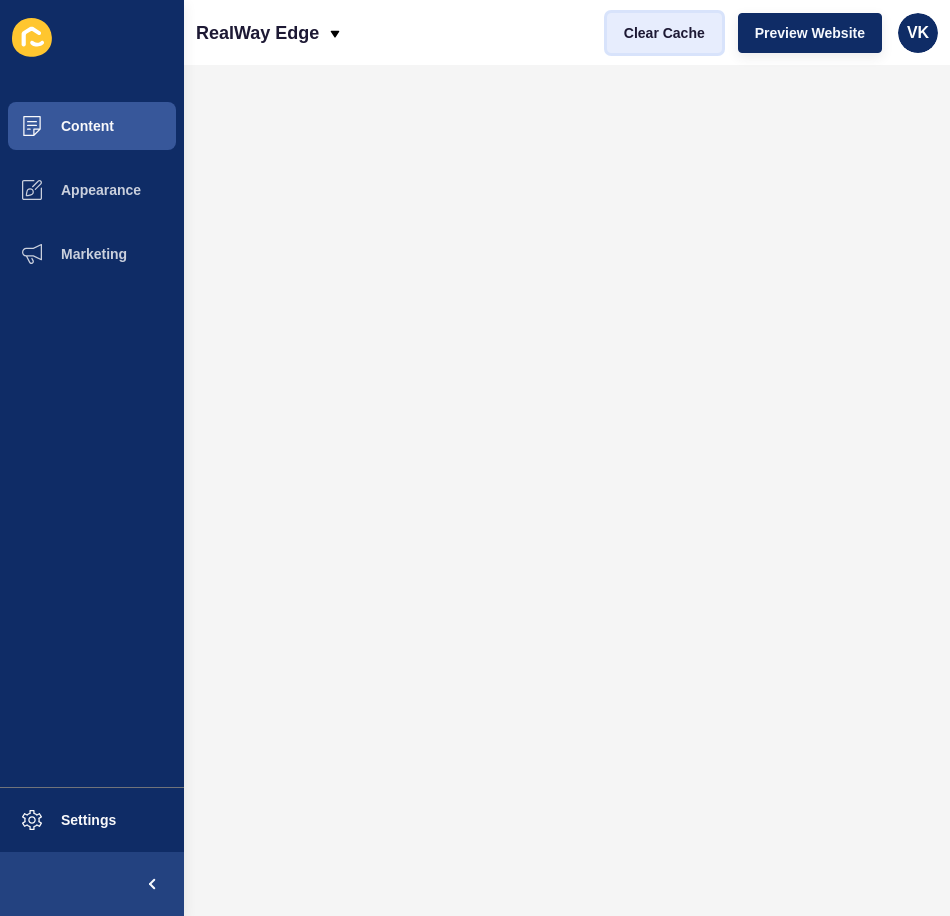 click on "Clear Cache" at bounding box center [664, 33] 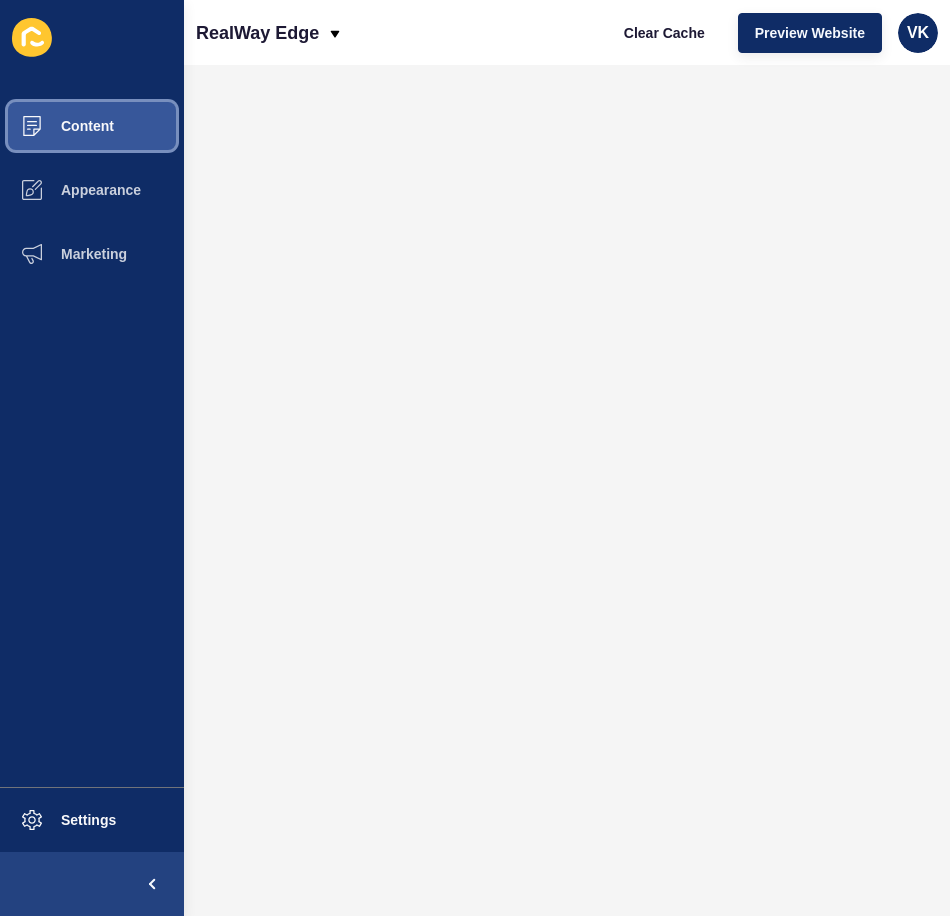 click on "Content" at bounding box center (92, 126) 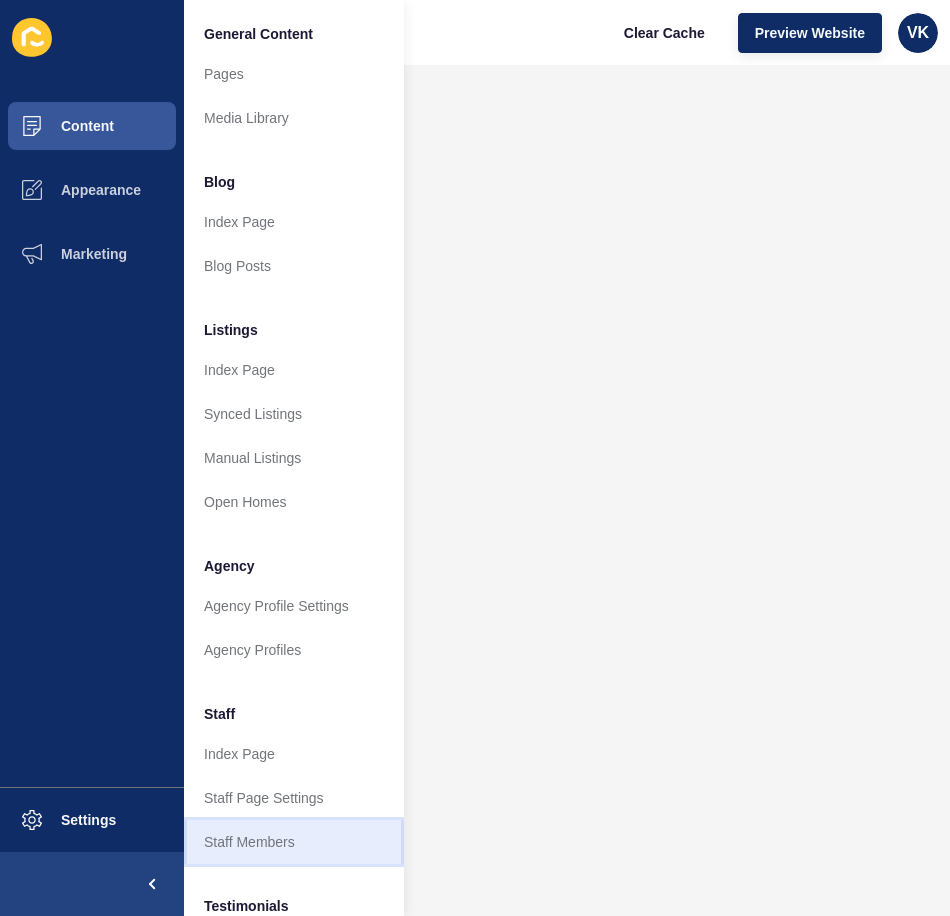 click on "Staff Members" at bounding box center (294, 842) 